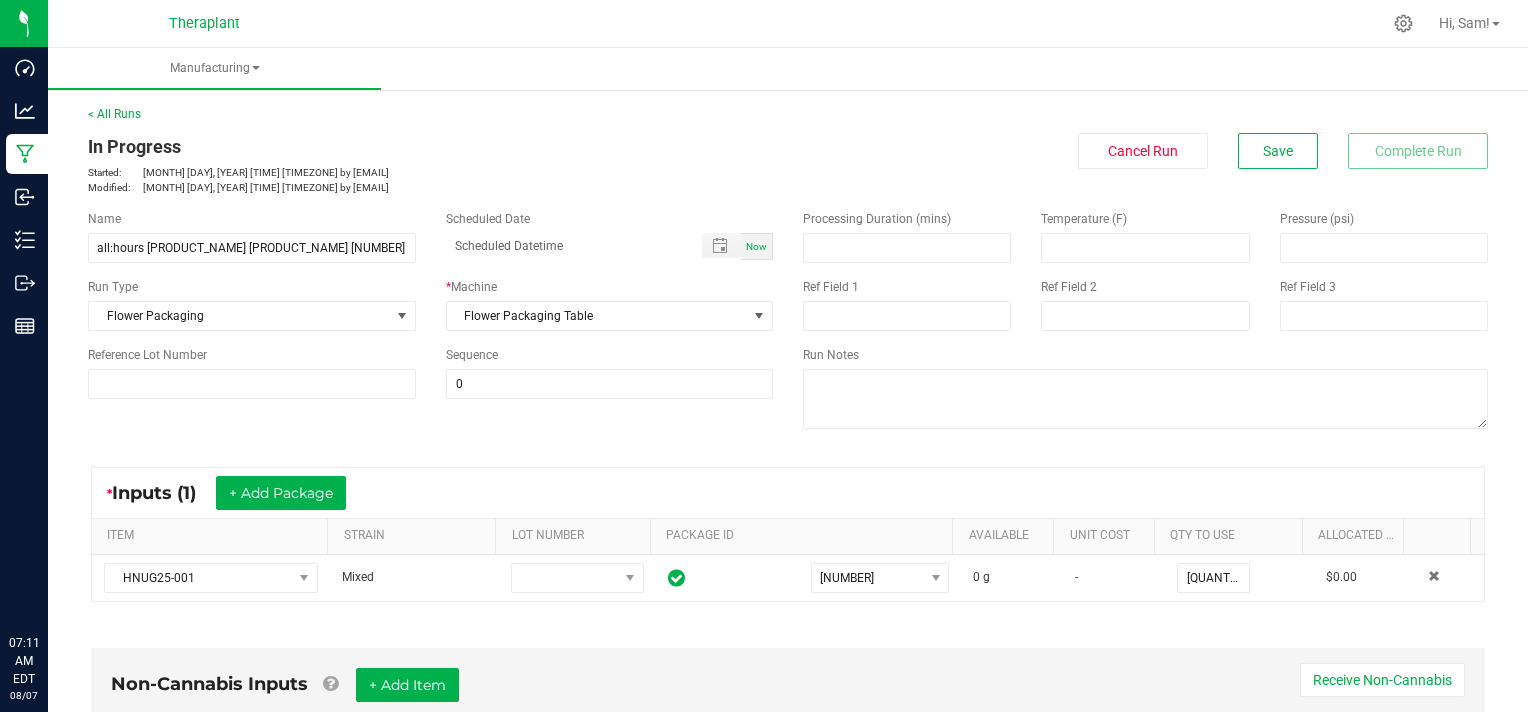 scroll, scrollTop: 0, scrollLeft: 0, axis: both 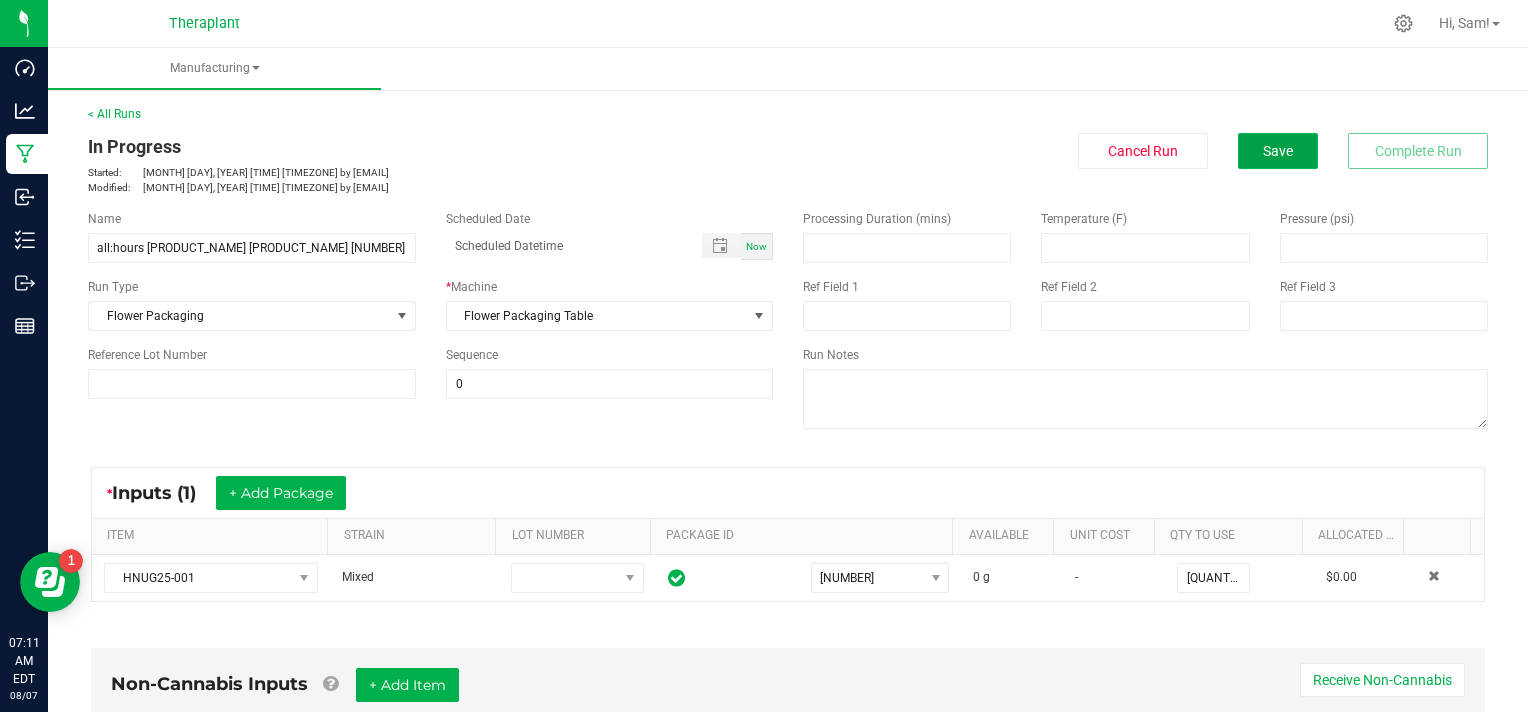 click on "Save" at bounding box center (1278, 151) 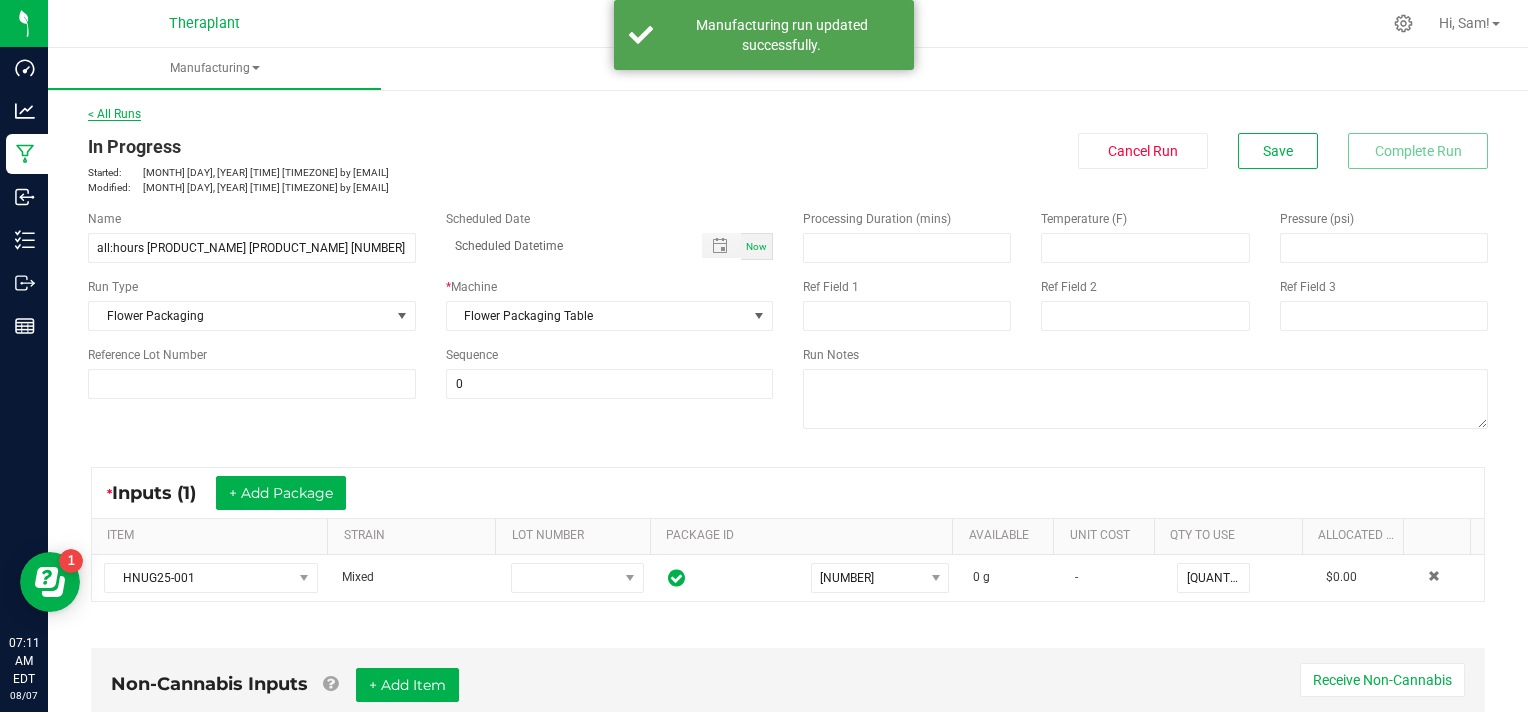 click on "< All Runs" at bounding box center [114, 114] 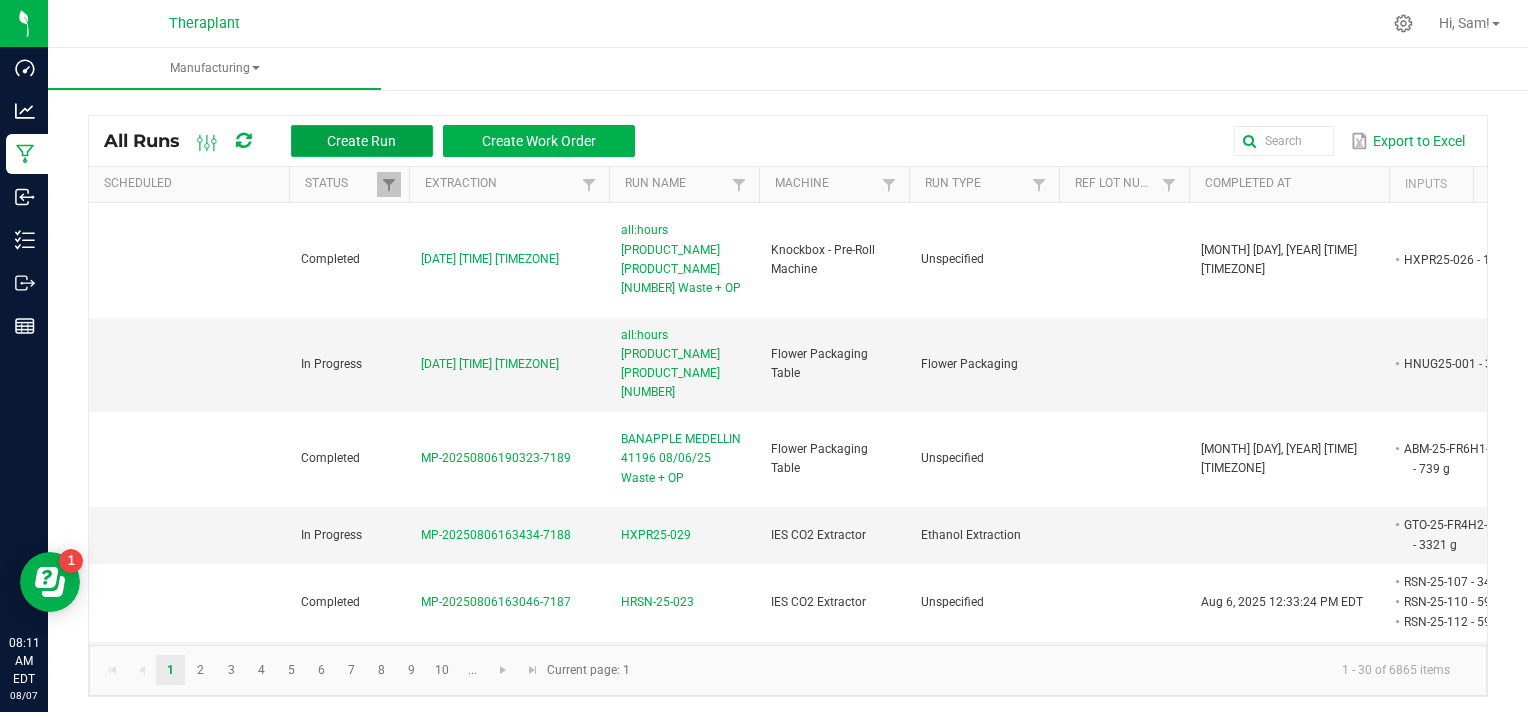 click on "Create Run" at bounding box center [362, 141] 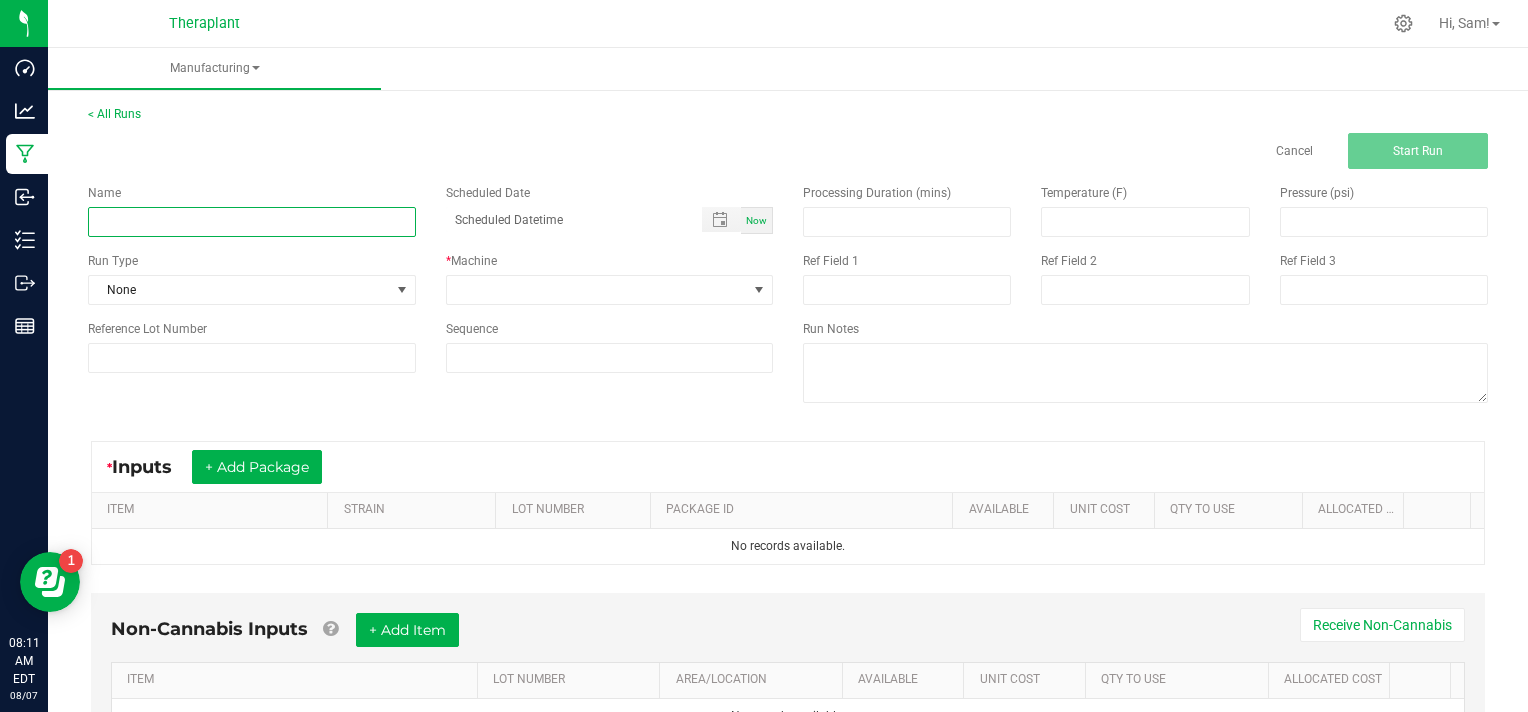click at bounding box center [252, 222] 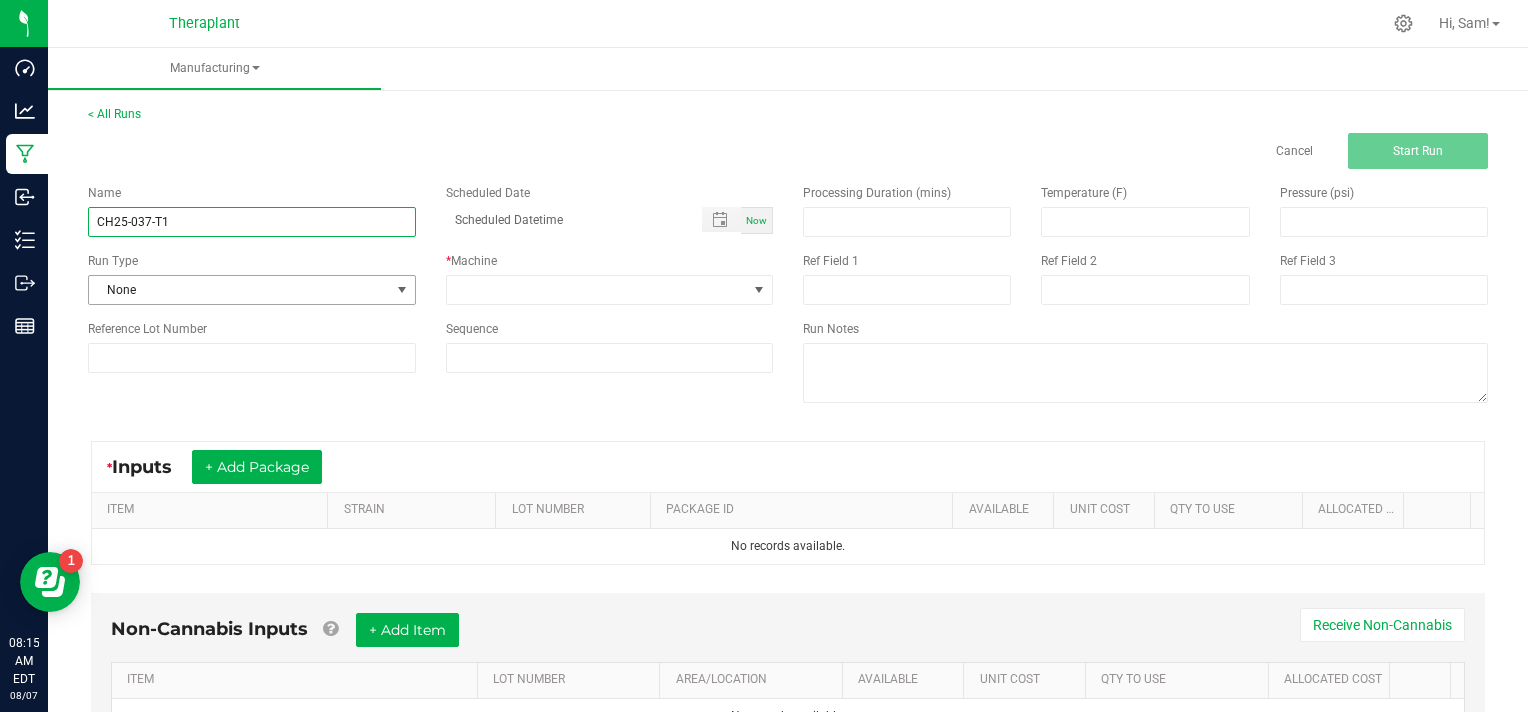 type on "CH25-037-T1" 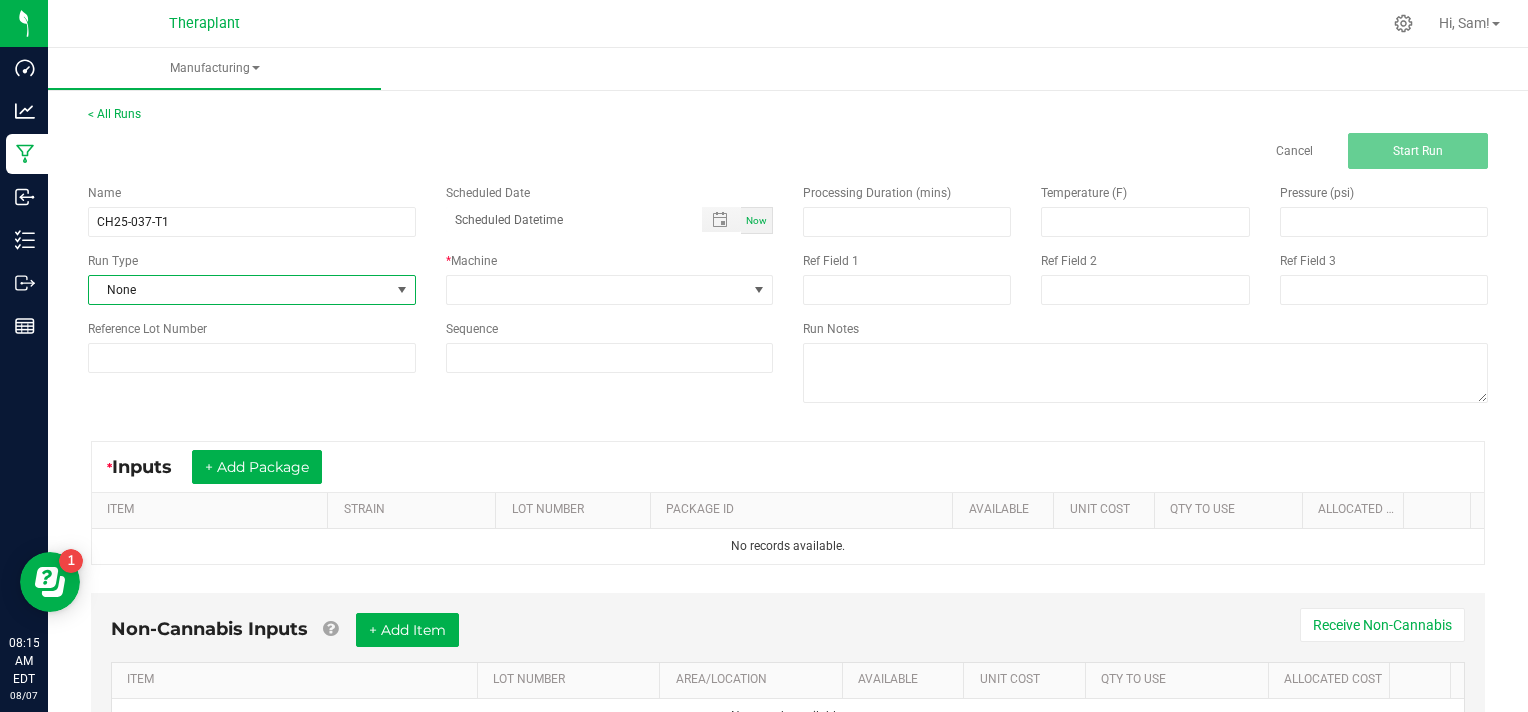 click at bounding box center [402, 290] 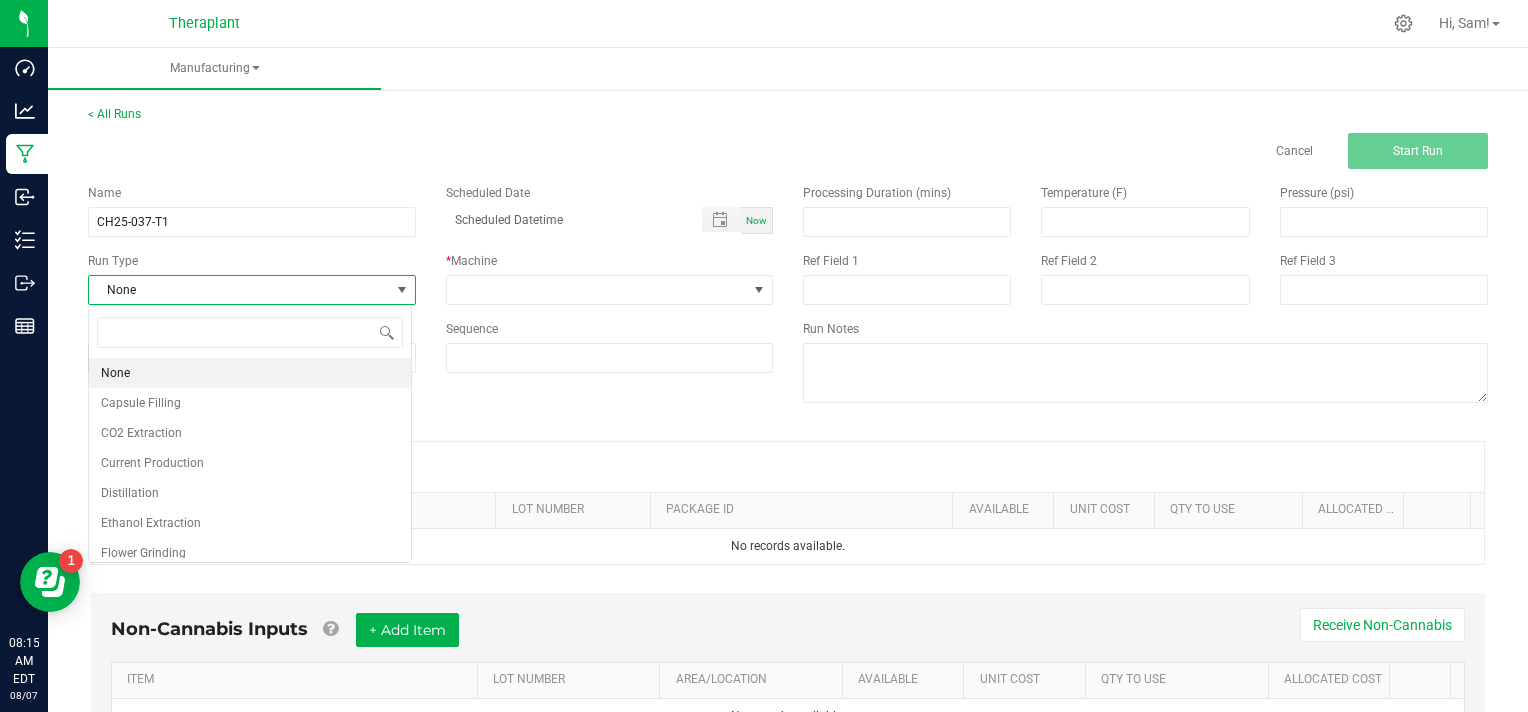 scroll, scrollTop: 99970, scrollLeft: 99676, axis: both 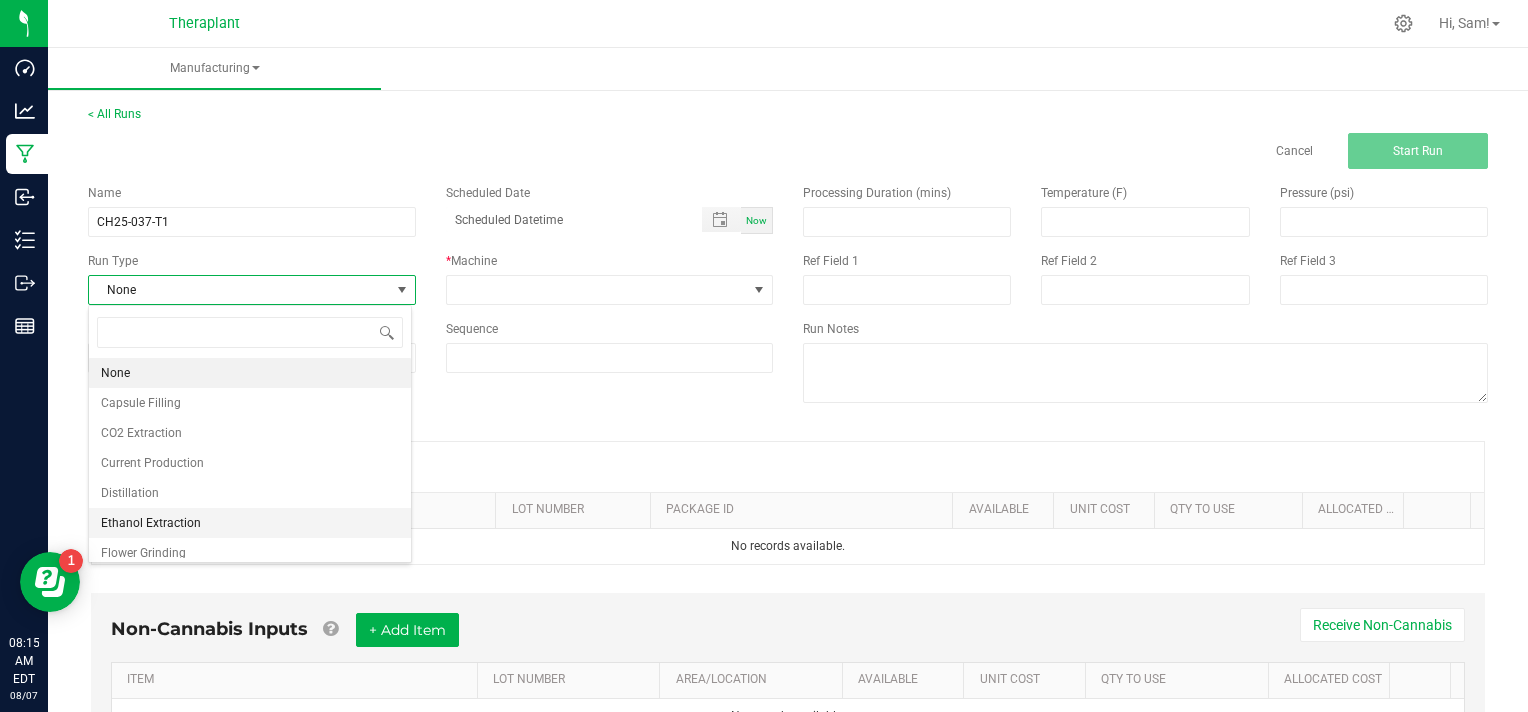 click on "Ethanol Extraction" at bounding box center (250, 523) 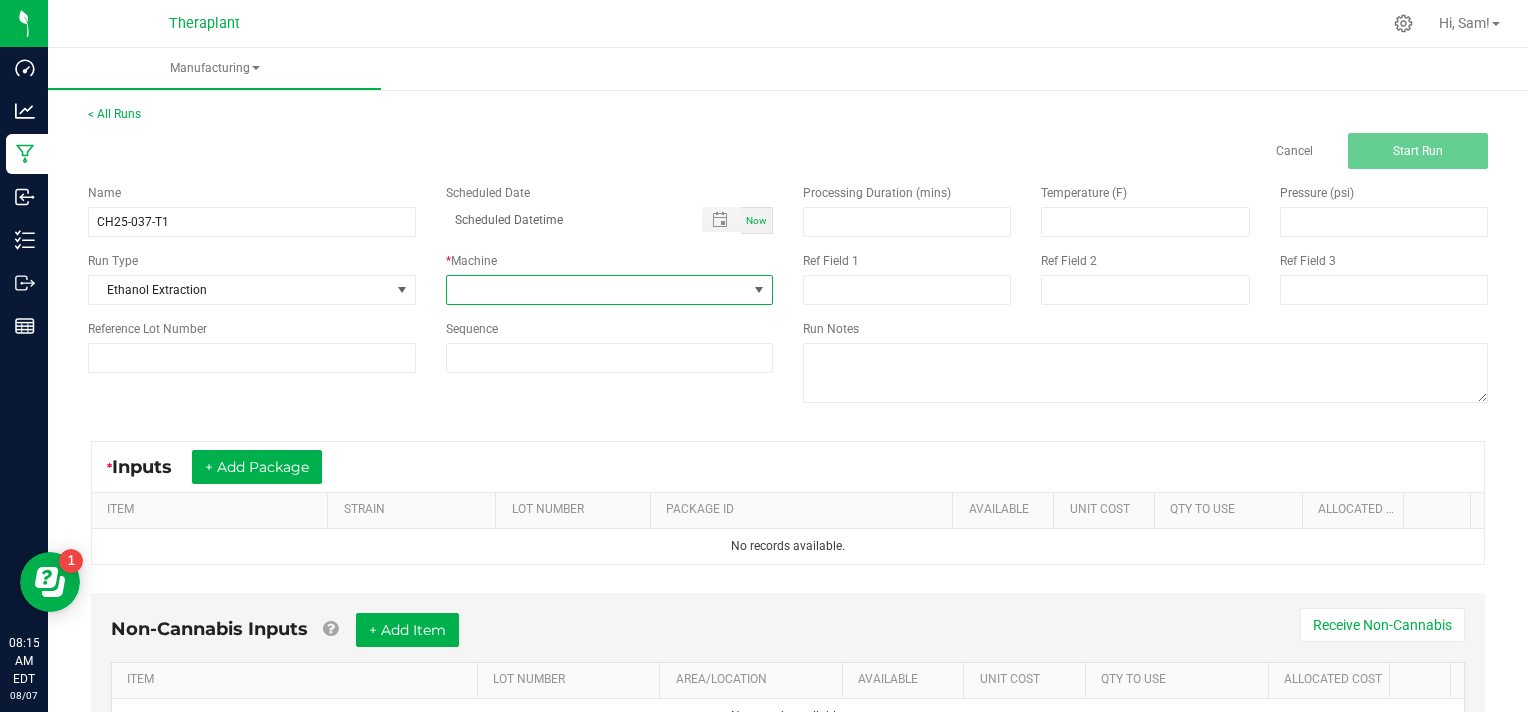 click at bounding box center [759, 290] 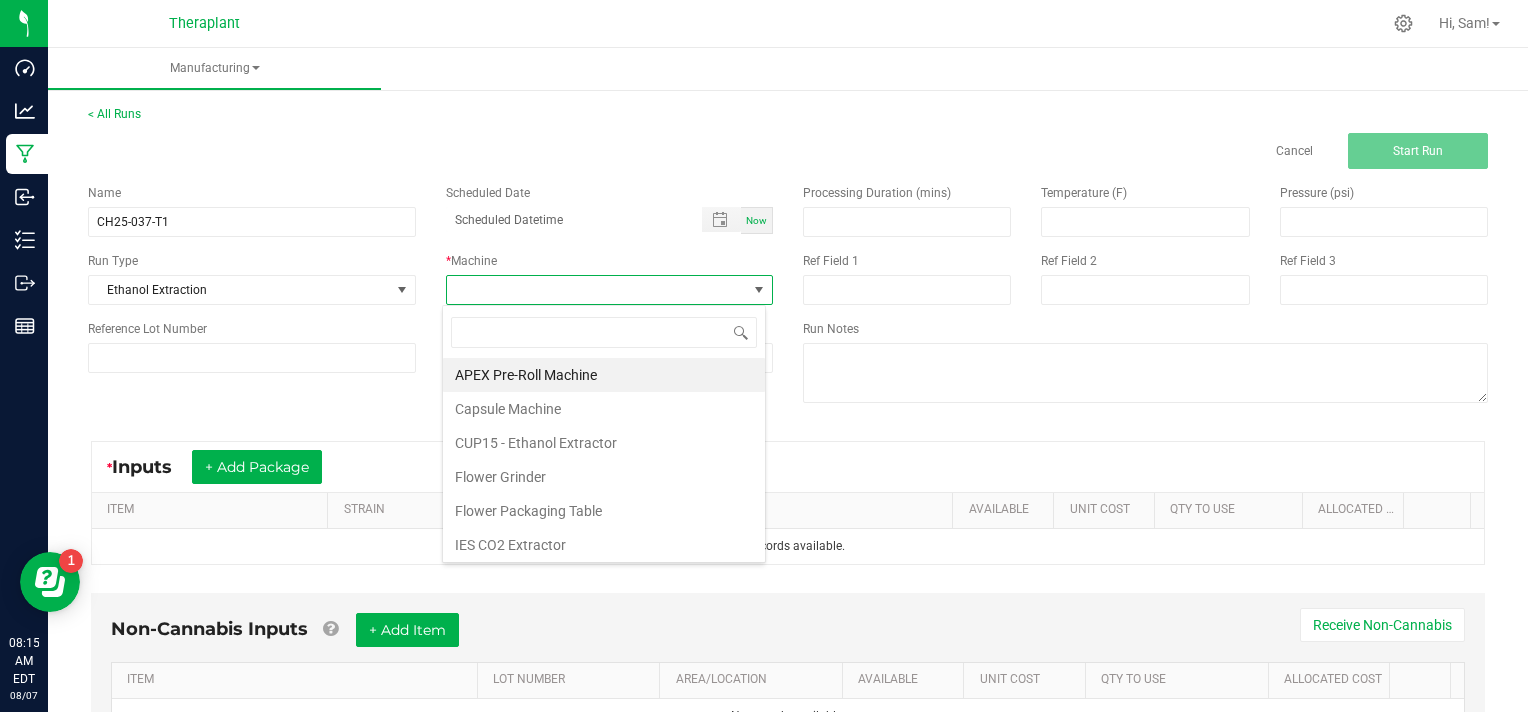 scroll, scrollTop: 99970, scrollLeft: 99676, axis: both 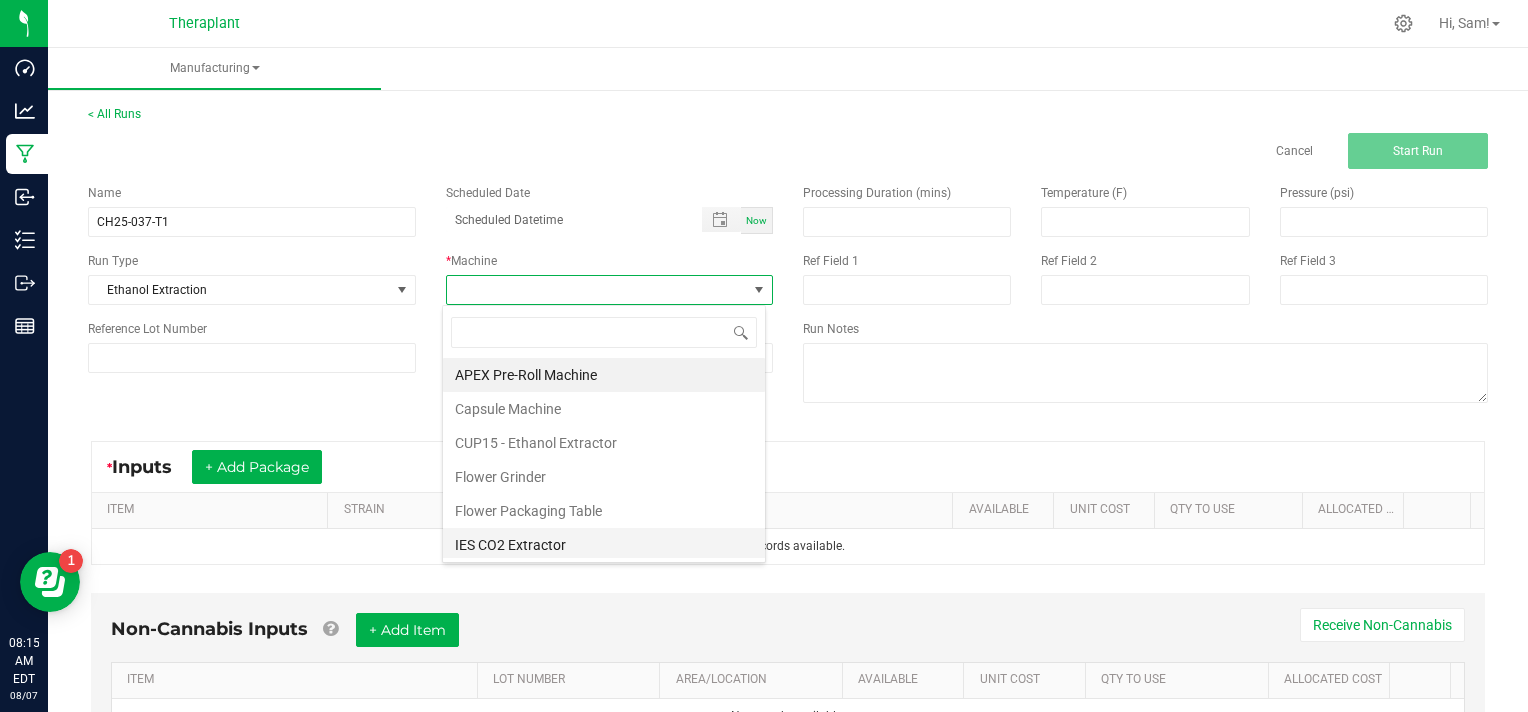click on "IES CO2 Extractor" at bounding box center [604, 545] 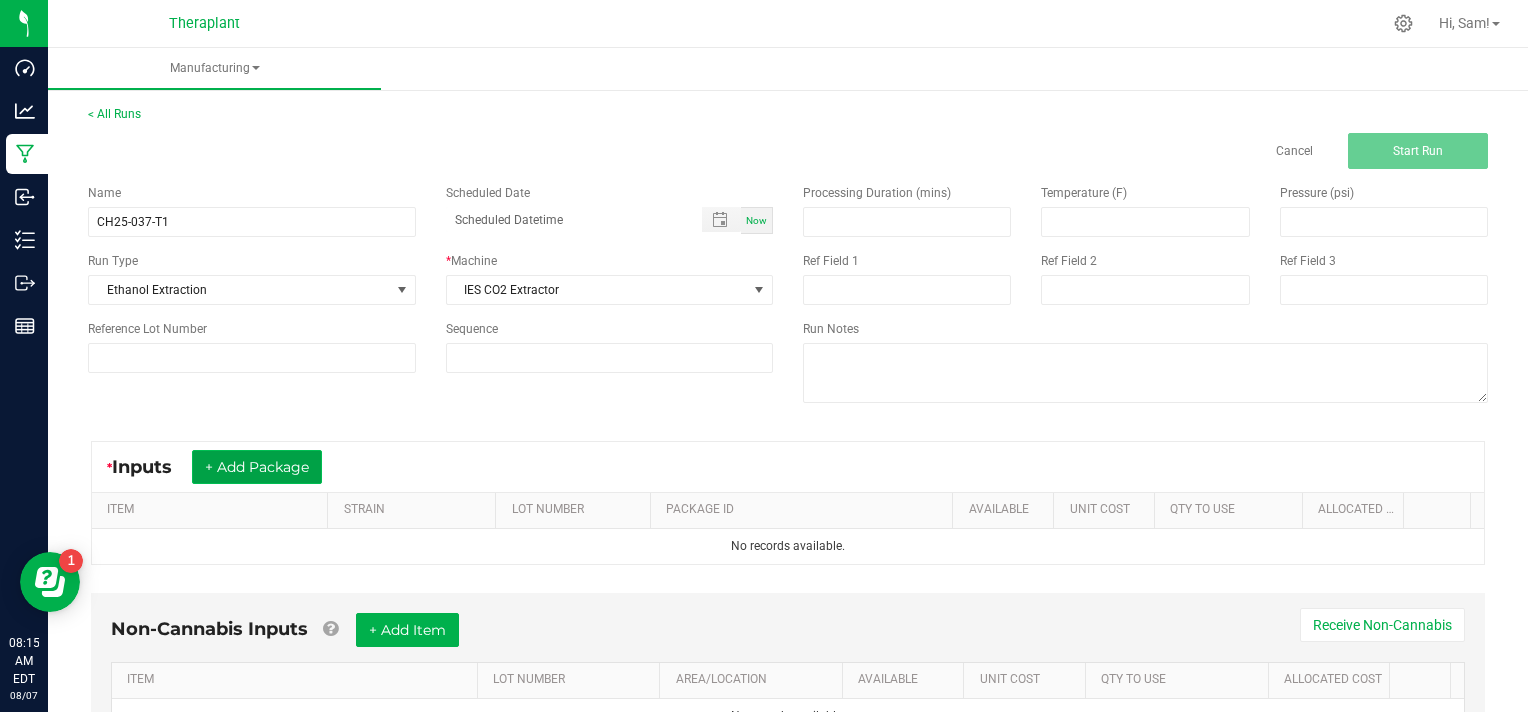 click on "+ Add Package" at bounding box center [257, 467] 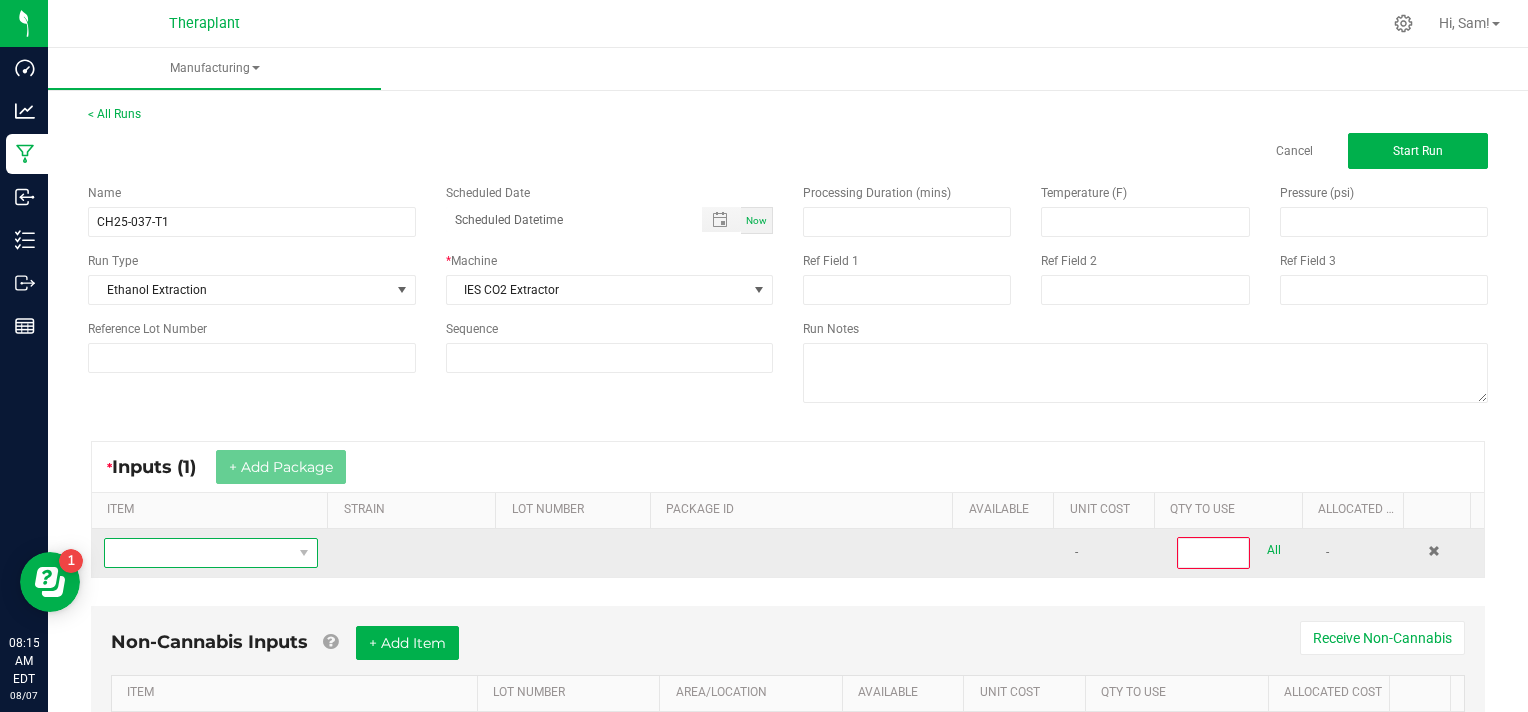 click at bounding box center (198, 553) 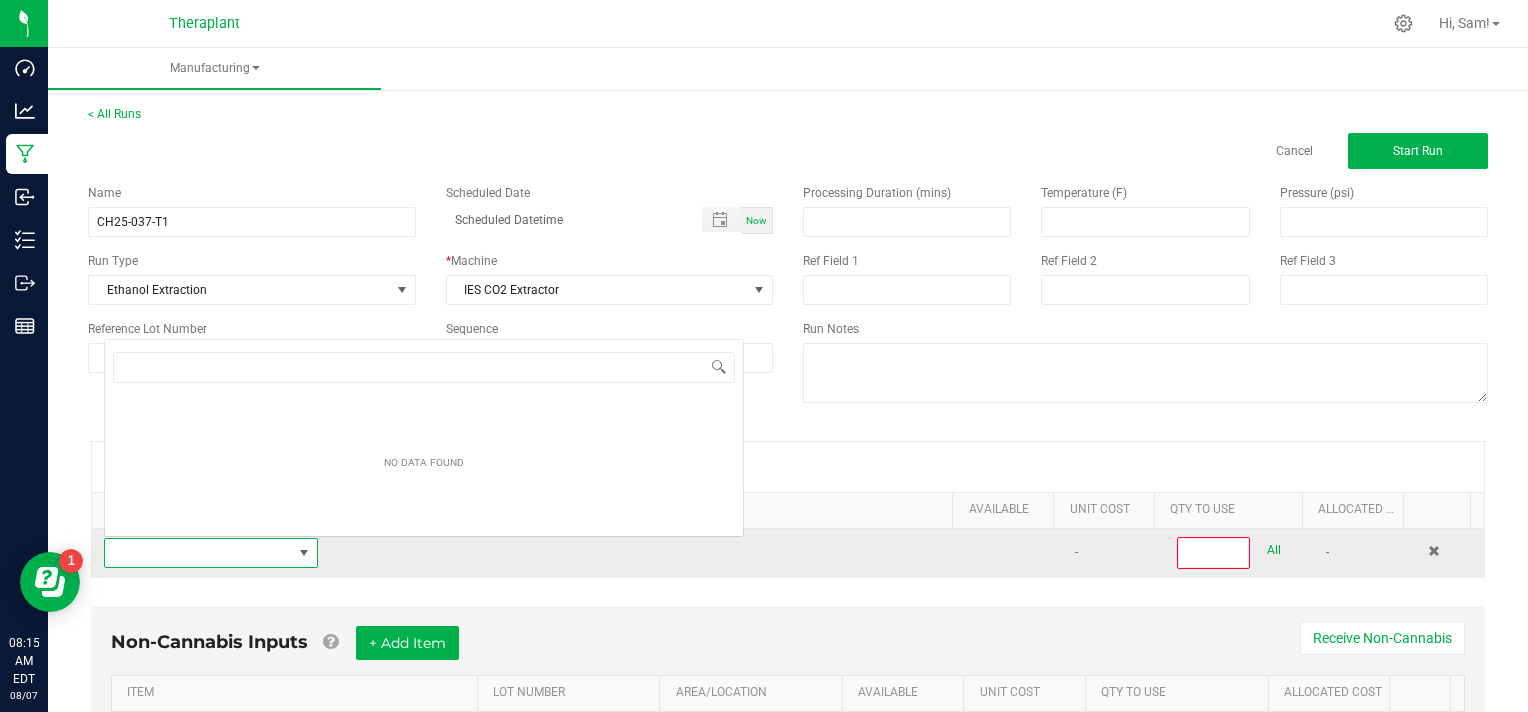 scroll, scrollTop: 0, scrollLeft: 0, axis: both 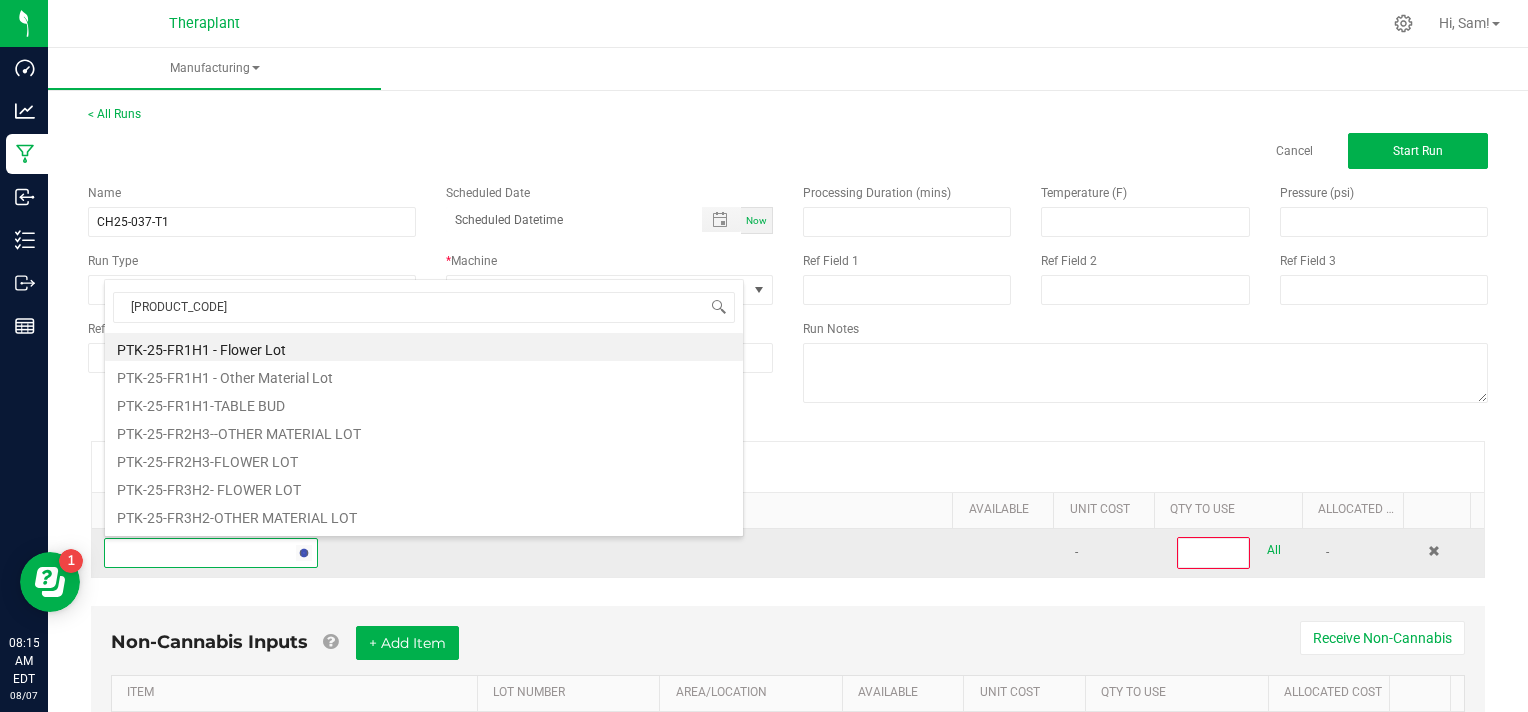 type on "[PRODUCT_CODE]" 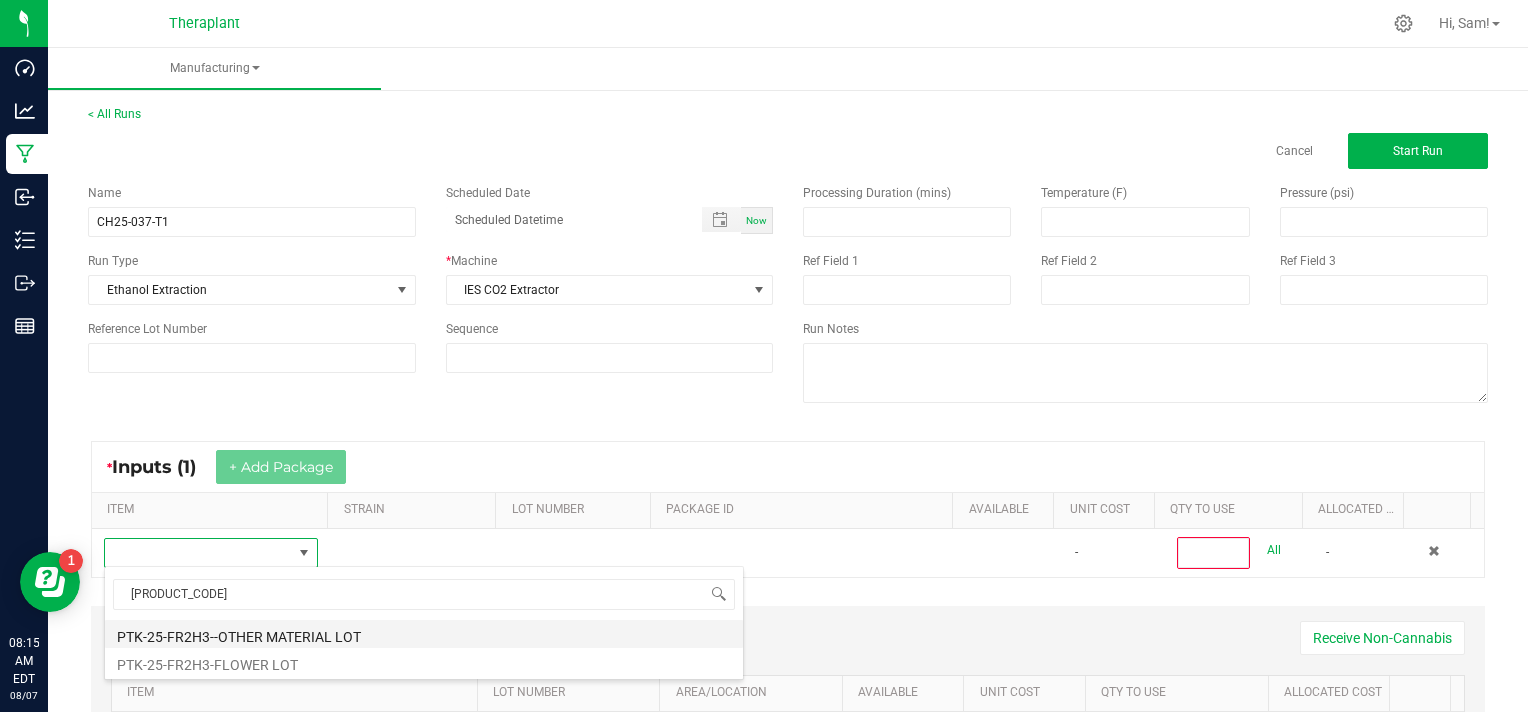 click on "PTK-25-FR2H3--OTHER MATERIAL LOT" at bounding box center (424, 634) 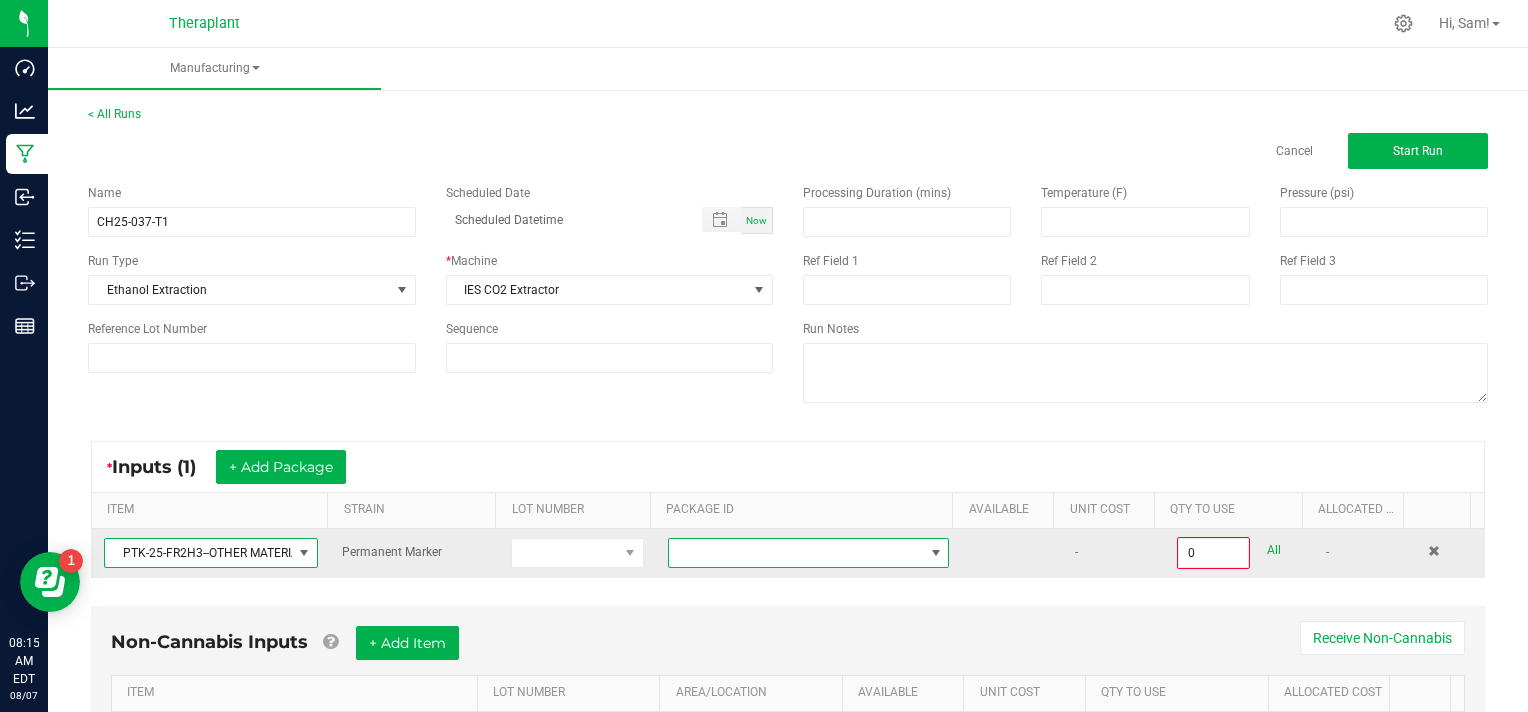 click at bounding box center [936, 553] 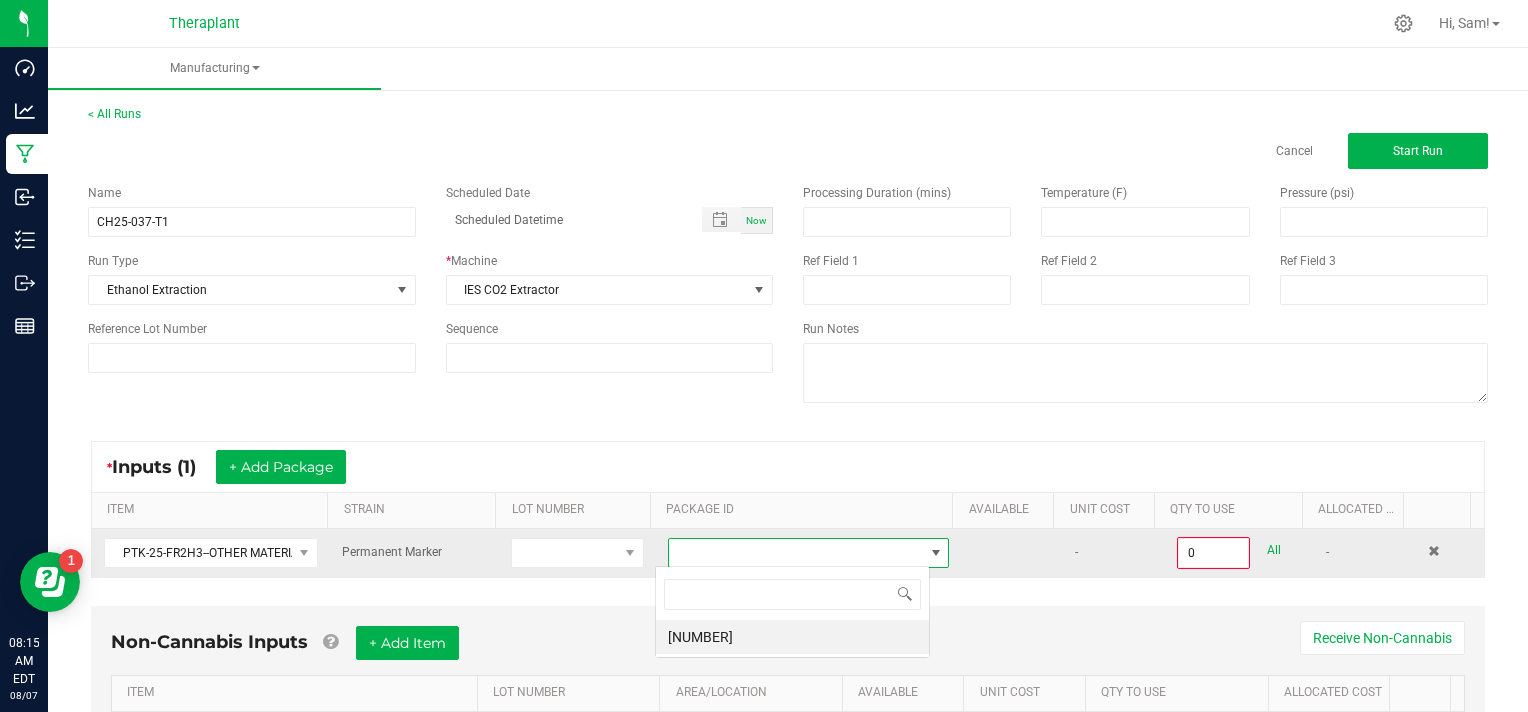 scroll, scrollTop: 99970, scrollLeft: 99724, axis: both 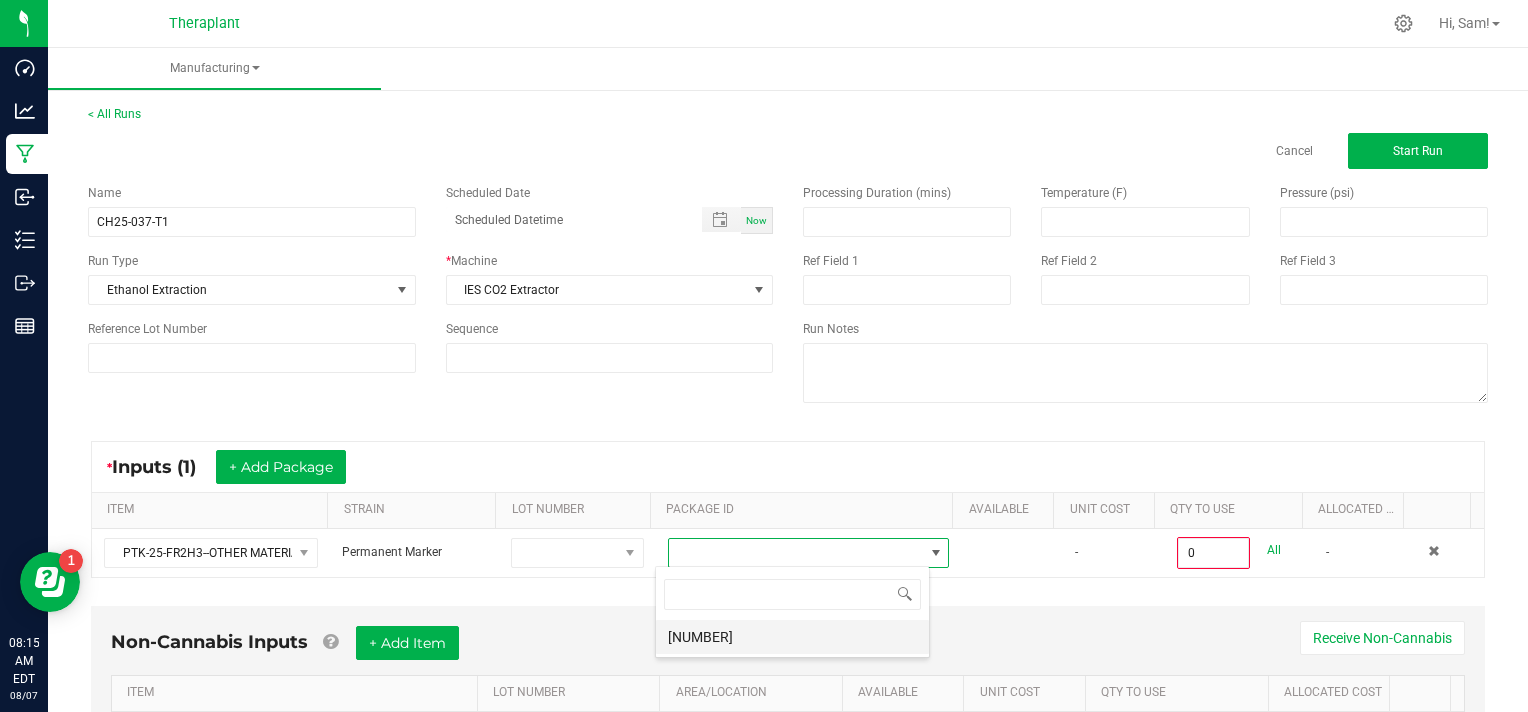 click on "[NUMBER]" at bounding box center (792, 637) 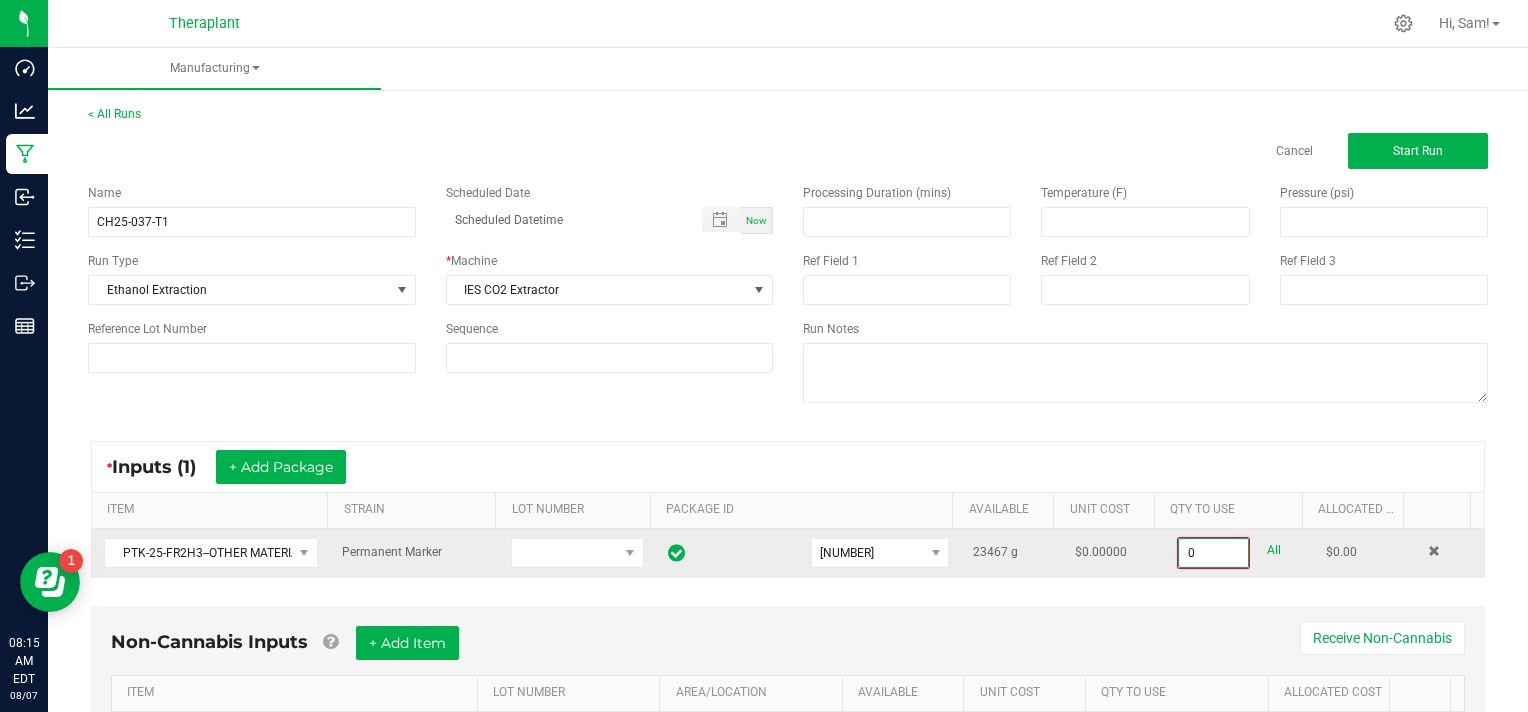 click on "0" at bounding box center [1213, 553] 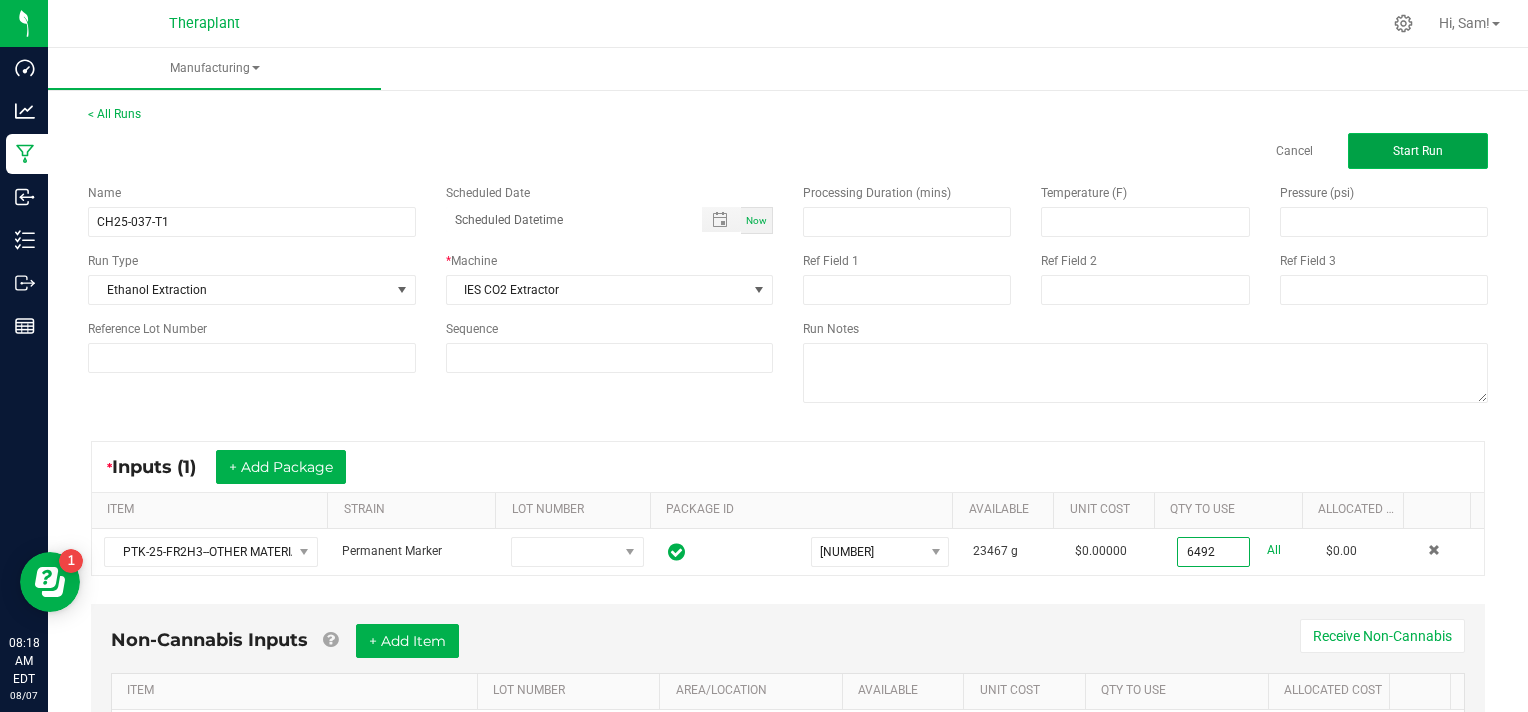 type on "[QUANTITY] [UNIT]" 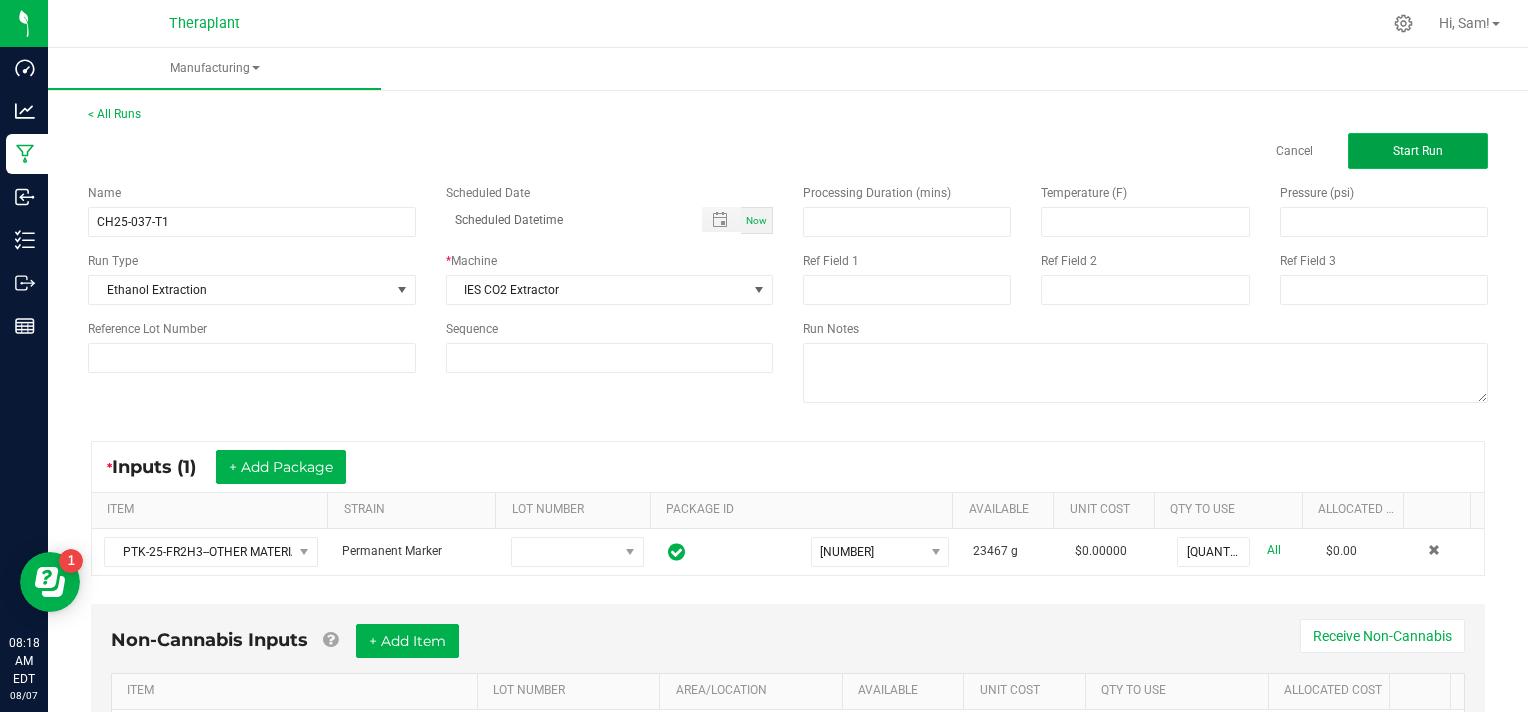 click on "Start Run" 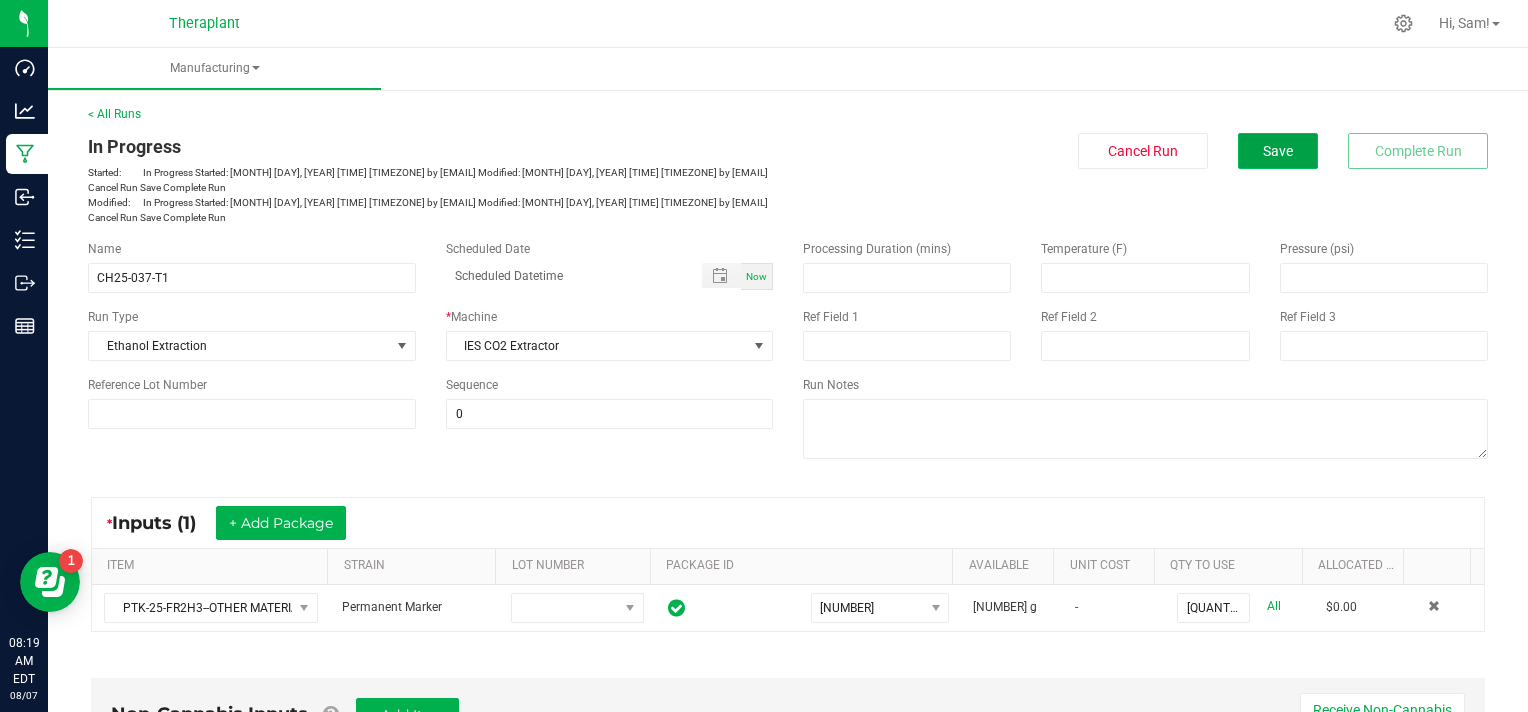 click on "Save" at bounding box center [1278, 151] 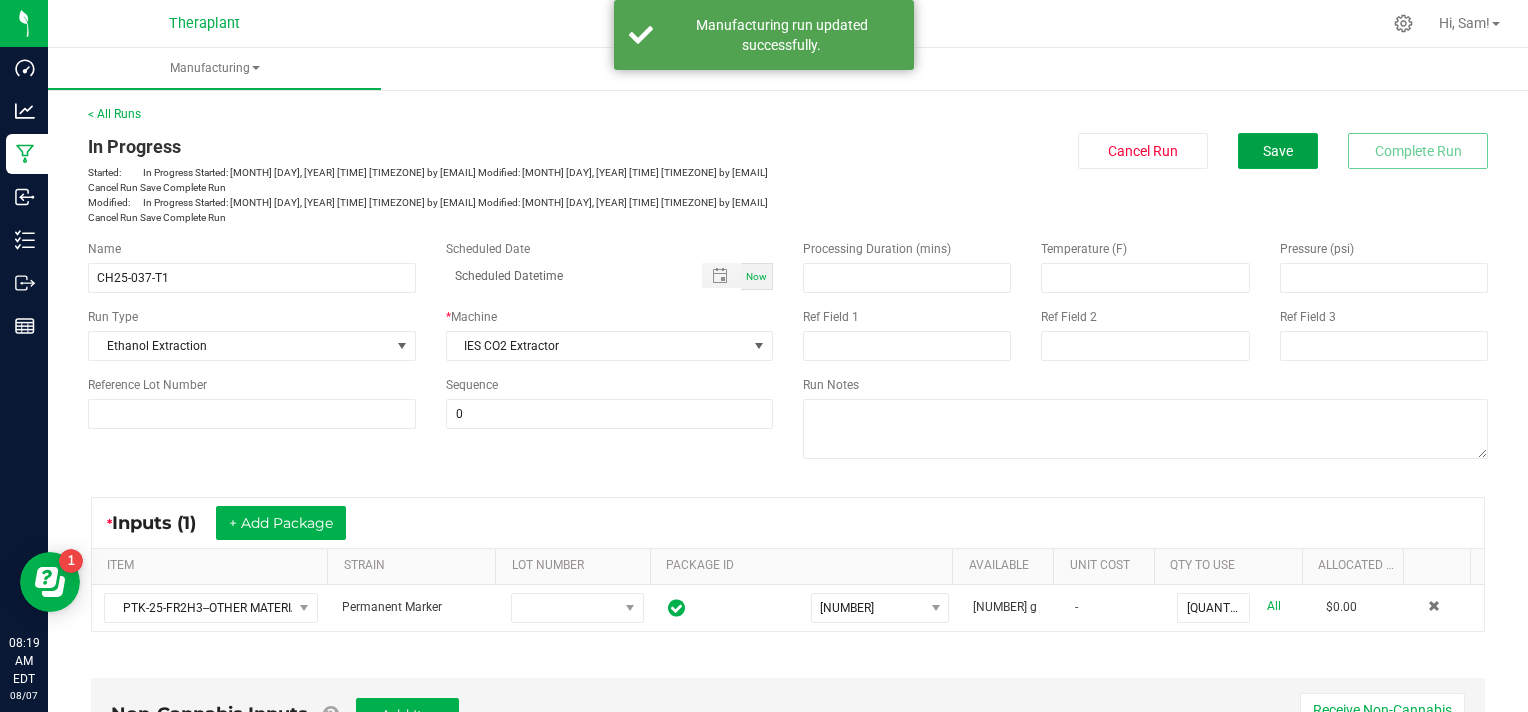 click on "Save" at bounding box center (1278, 151) 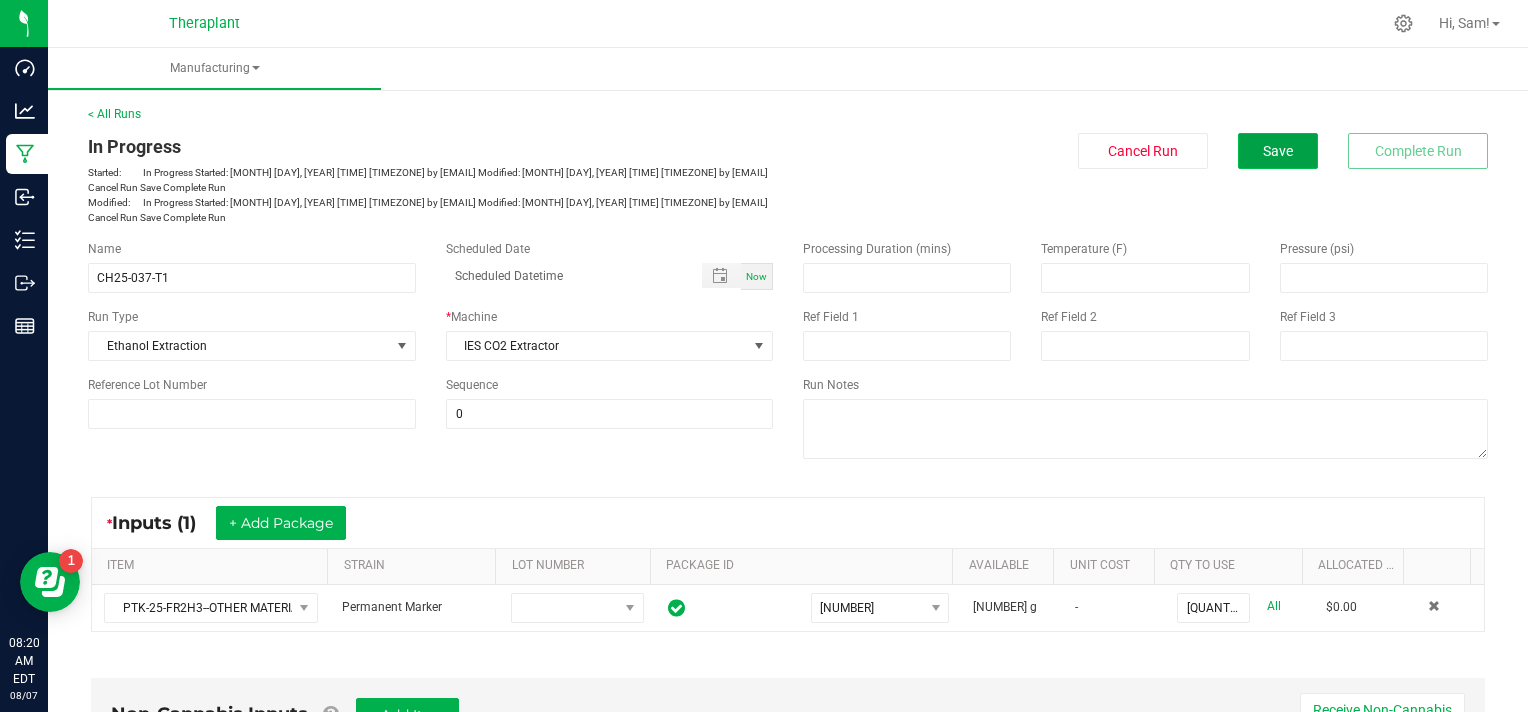 click on "Save" at bounding box center (1278, 151) 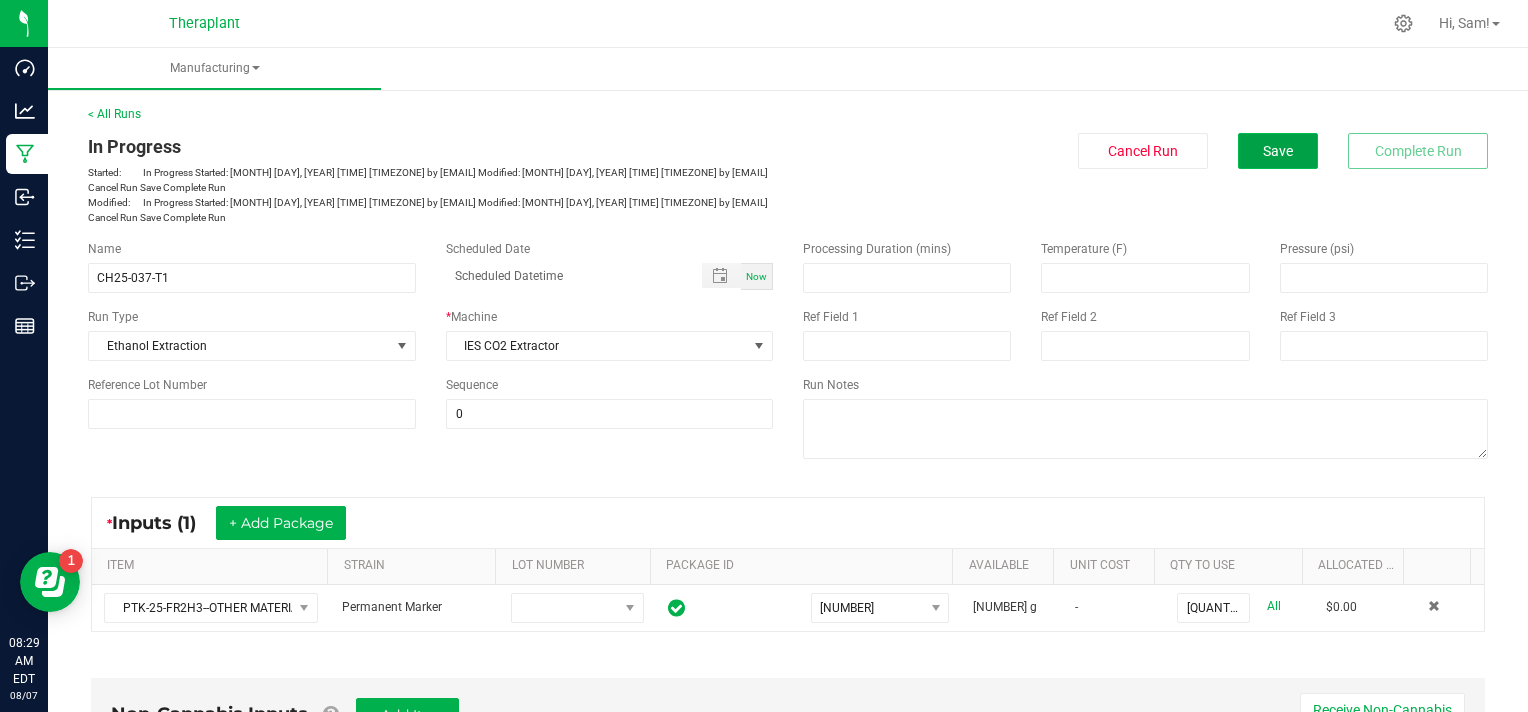 click on "Save" at bounding box center (1278, 151) 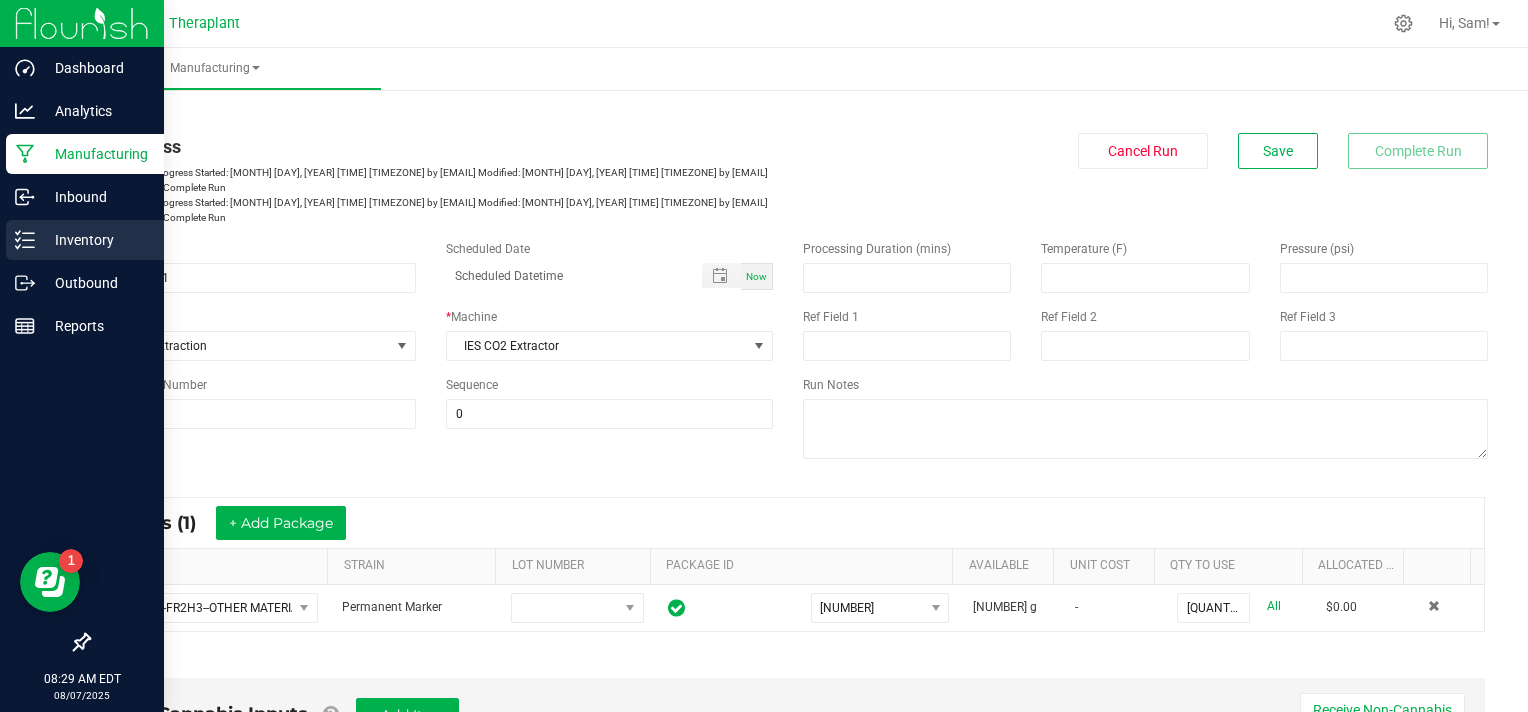 click on "Inventory" at bounding box center [95, 240] 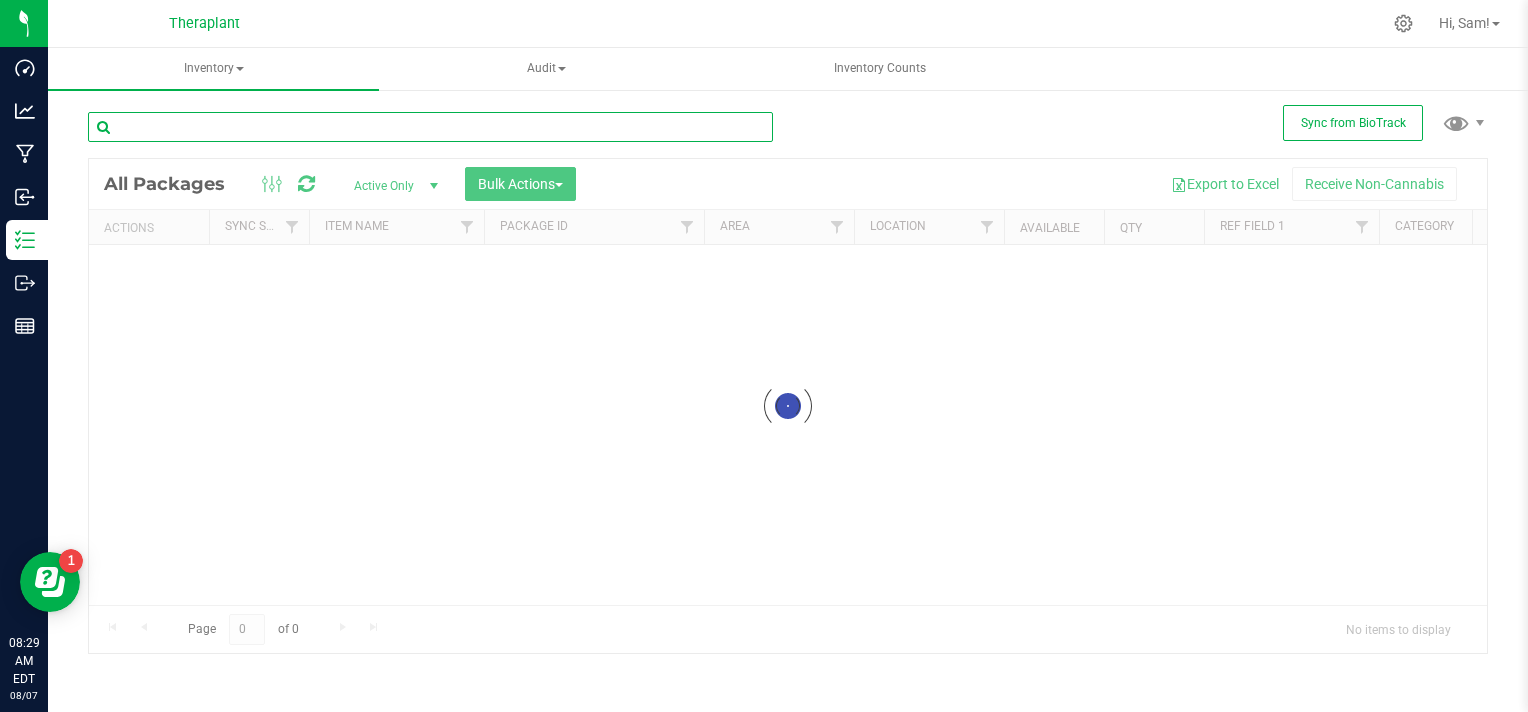 click at bounding box center (430, 127) 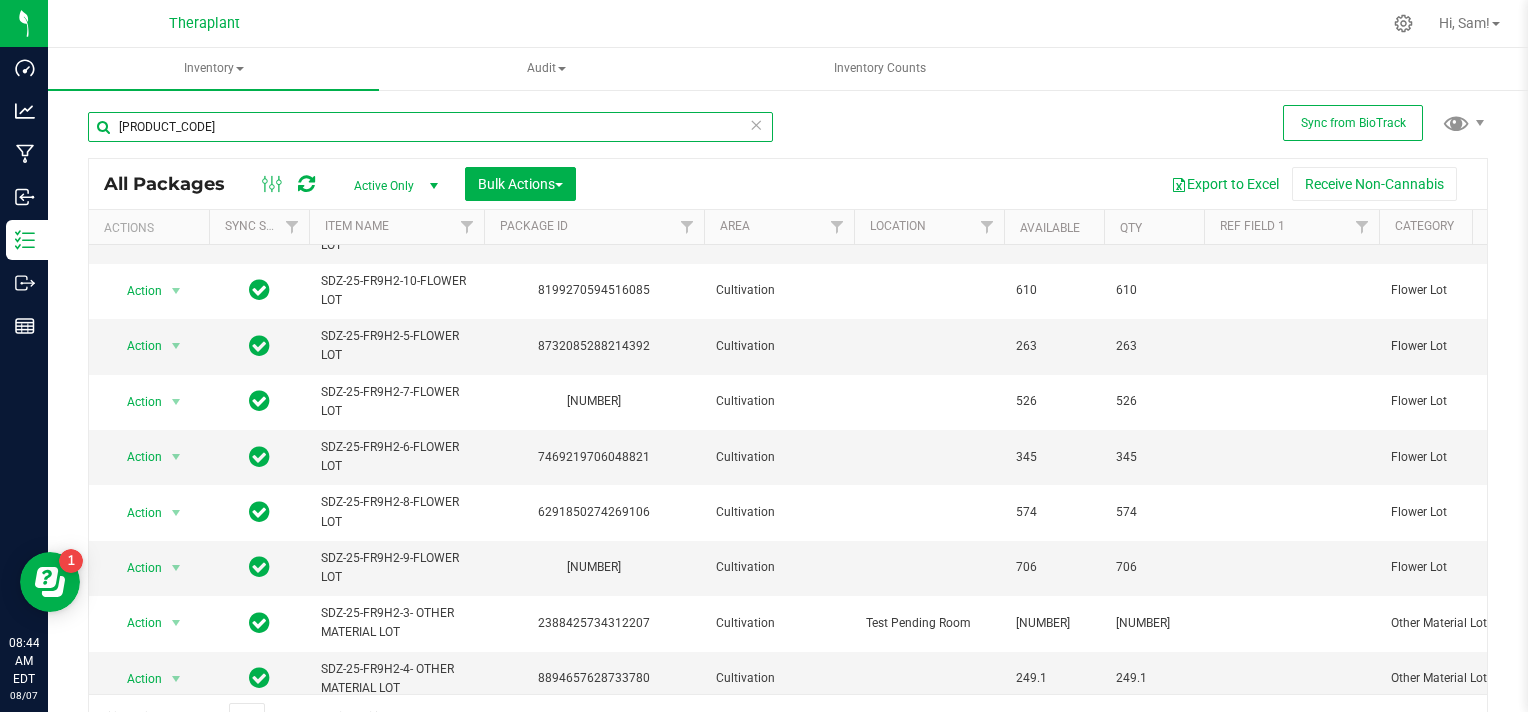 scroll, scrollTop: 228, scrollLeft: 0, axis: vertical 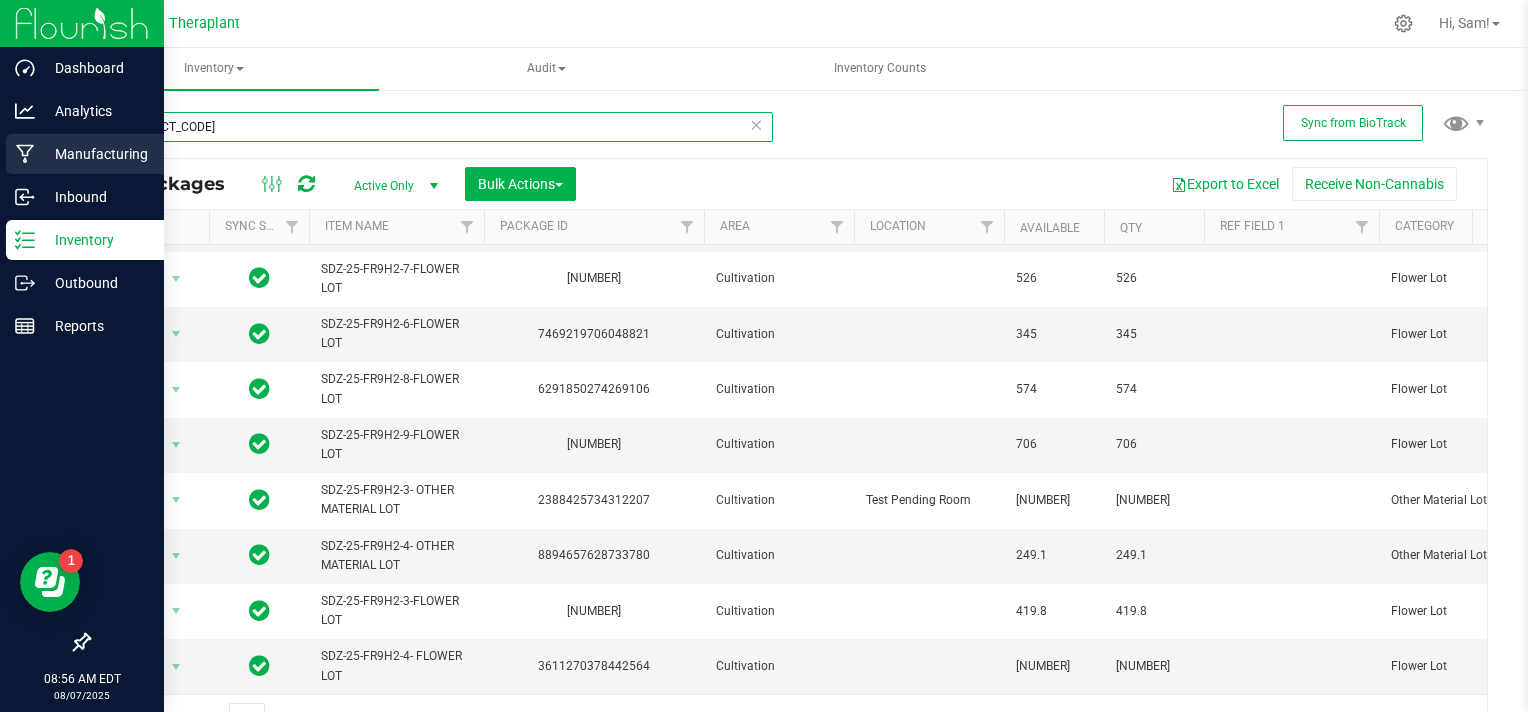 type on "[PRODUCT_CODE]" 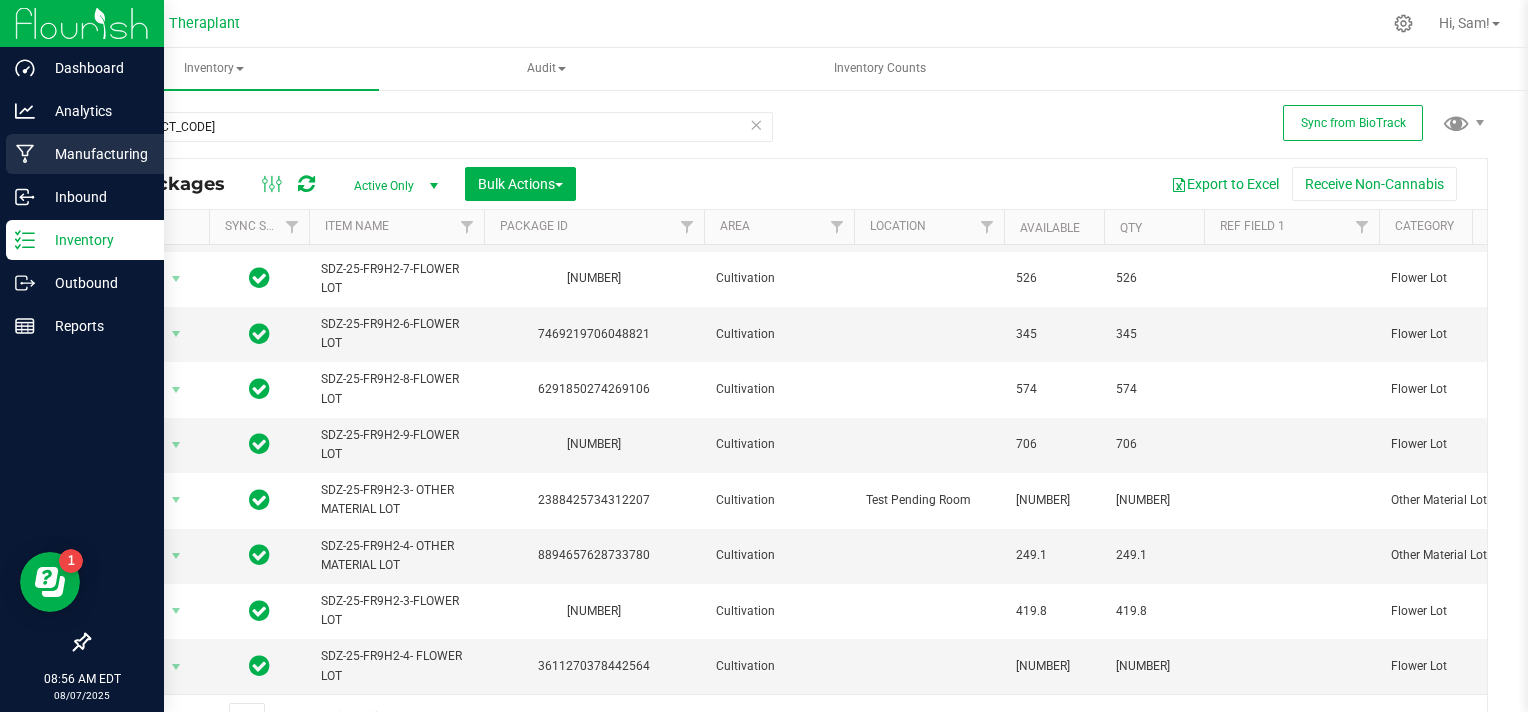 click on "Manufacturing" at bounding box center (95, 154) 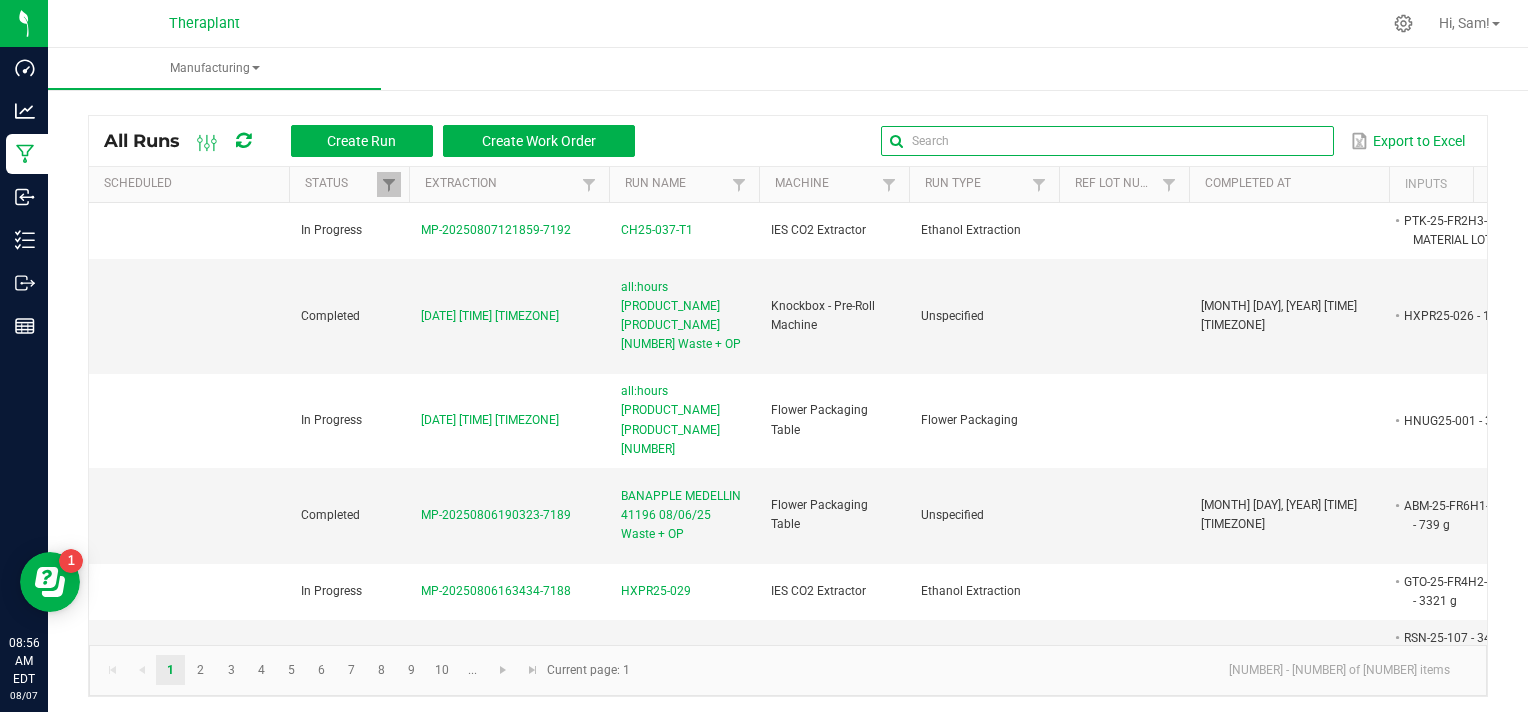 click at bounding box center (1107, 141) 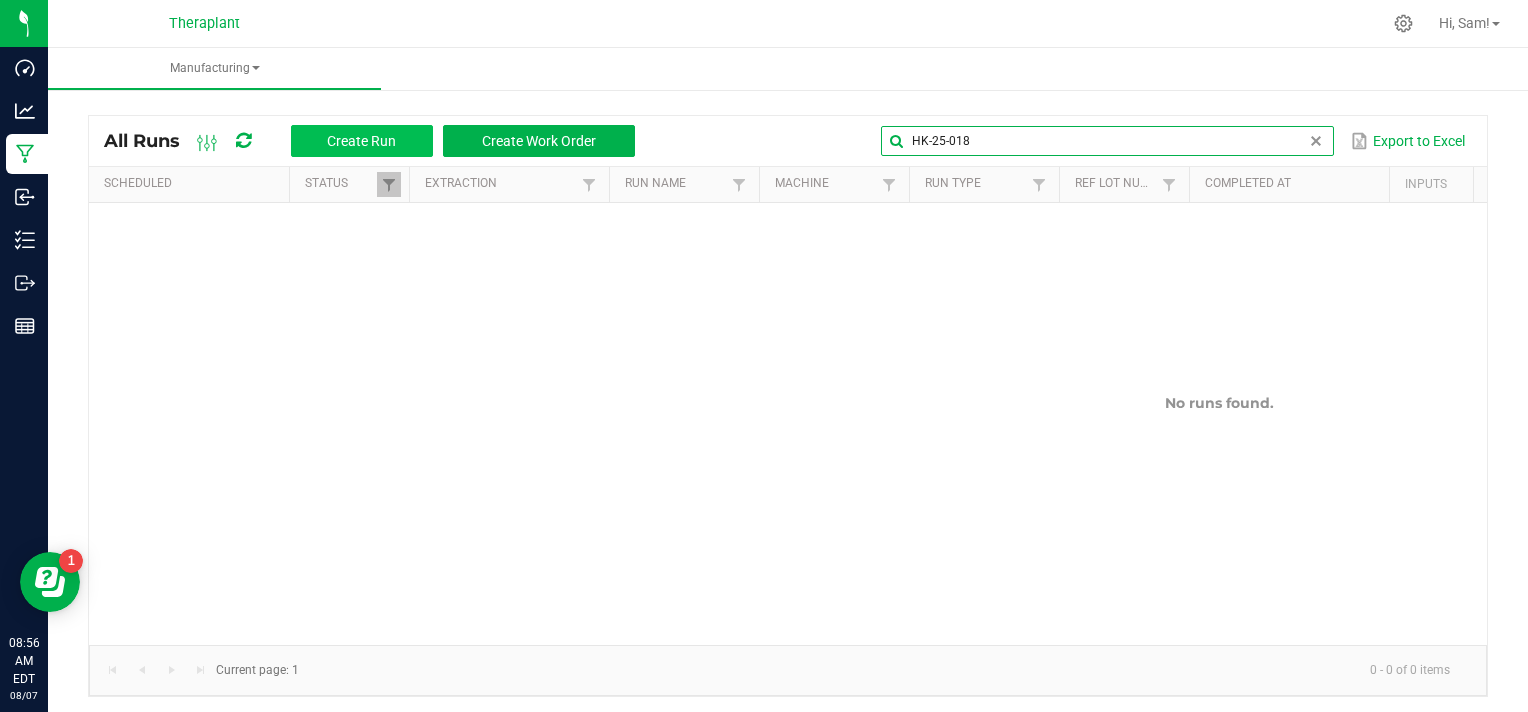 type on "HK-25-018" 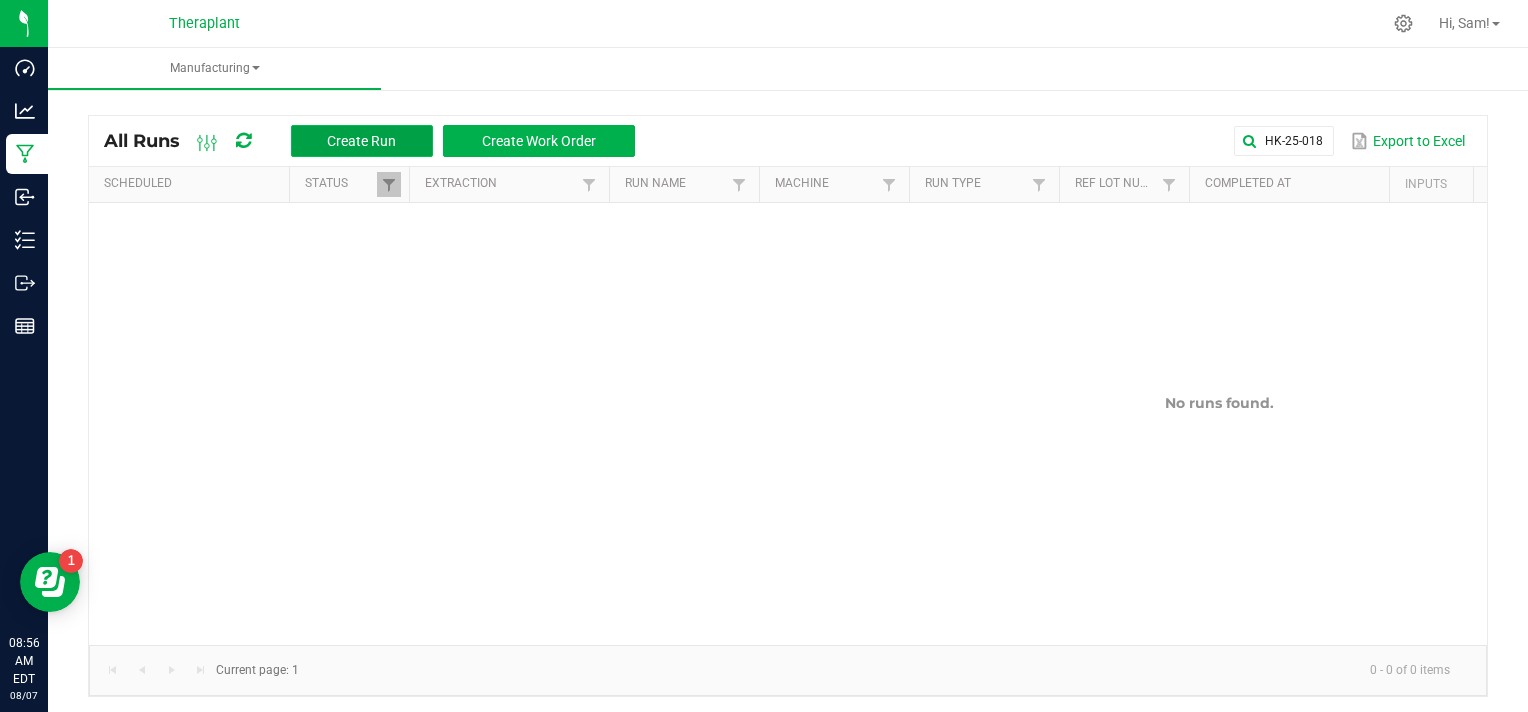 click on "Create Run" at bounding box center (361, 141) 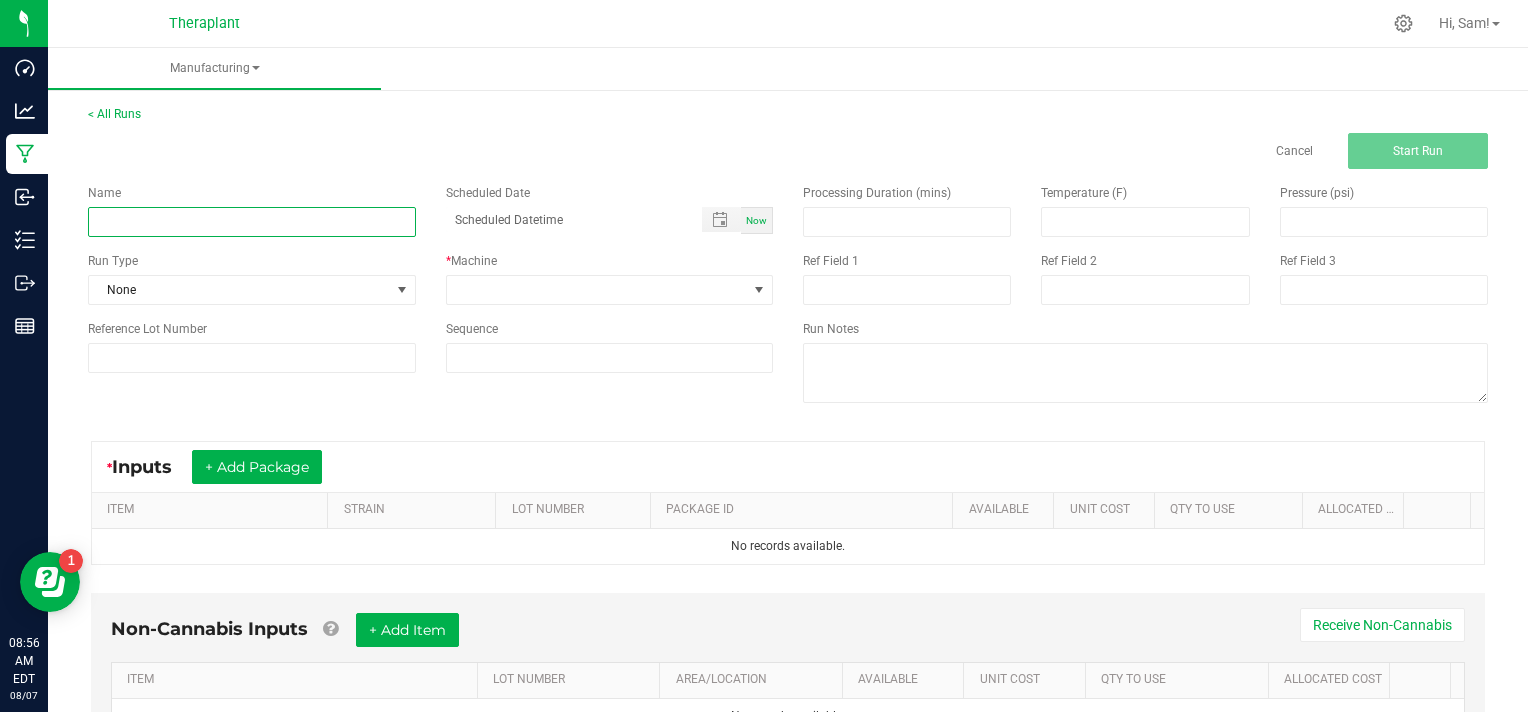 click at bounding box center (252, 222) 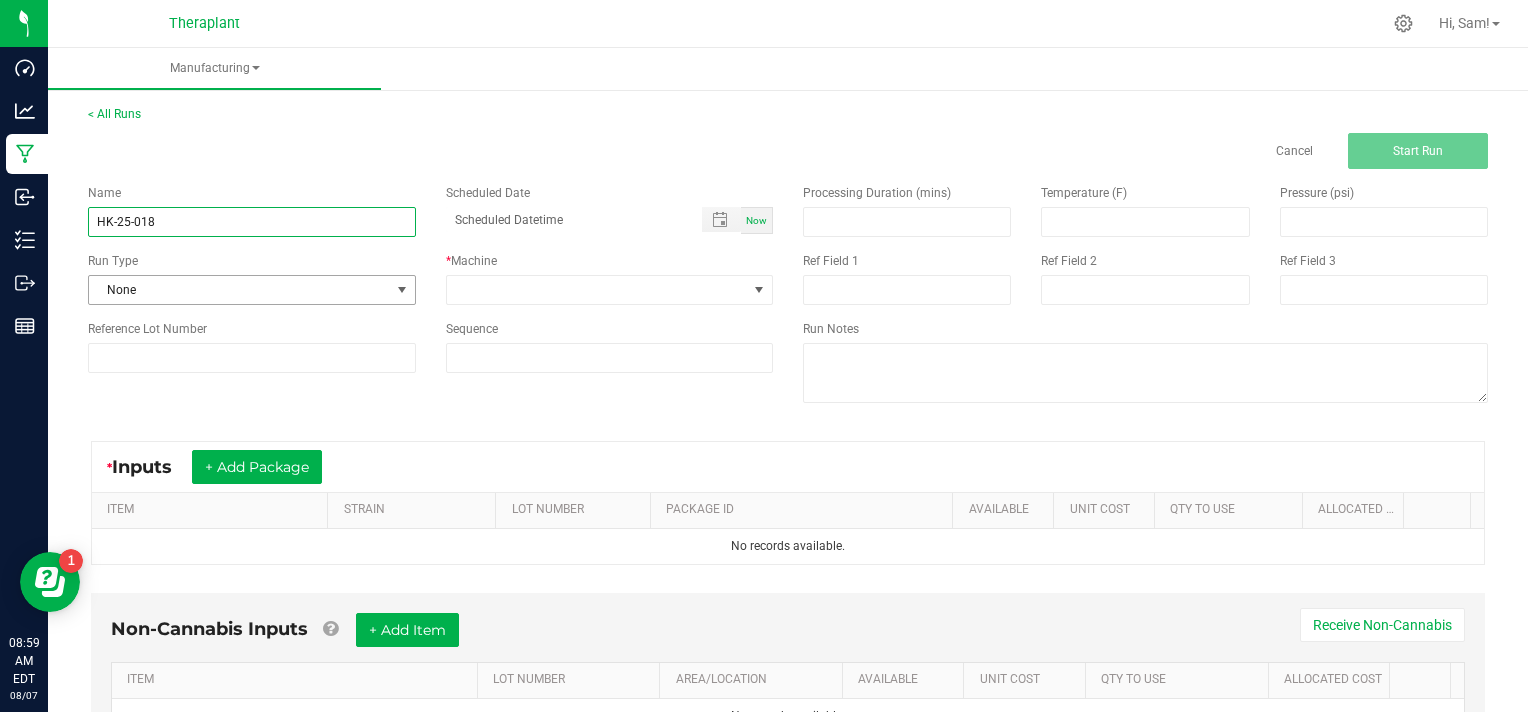 type on "HK-25-018" 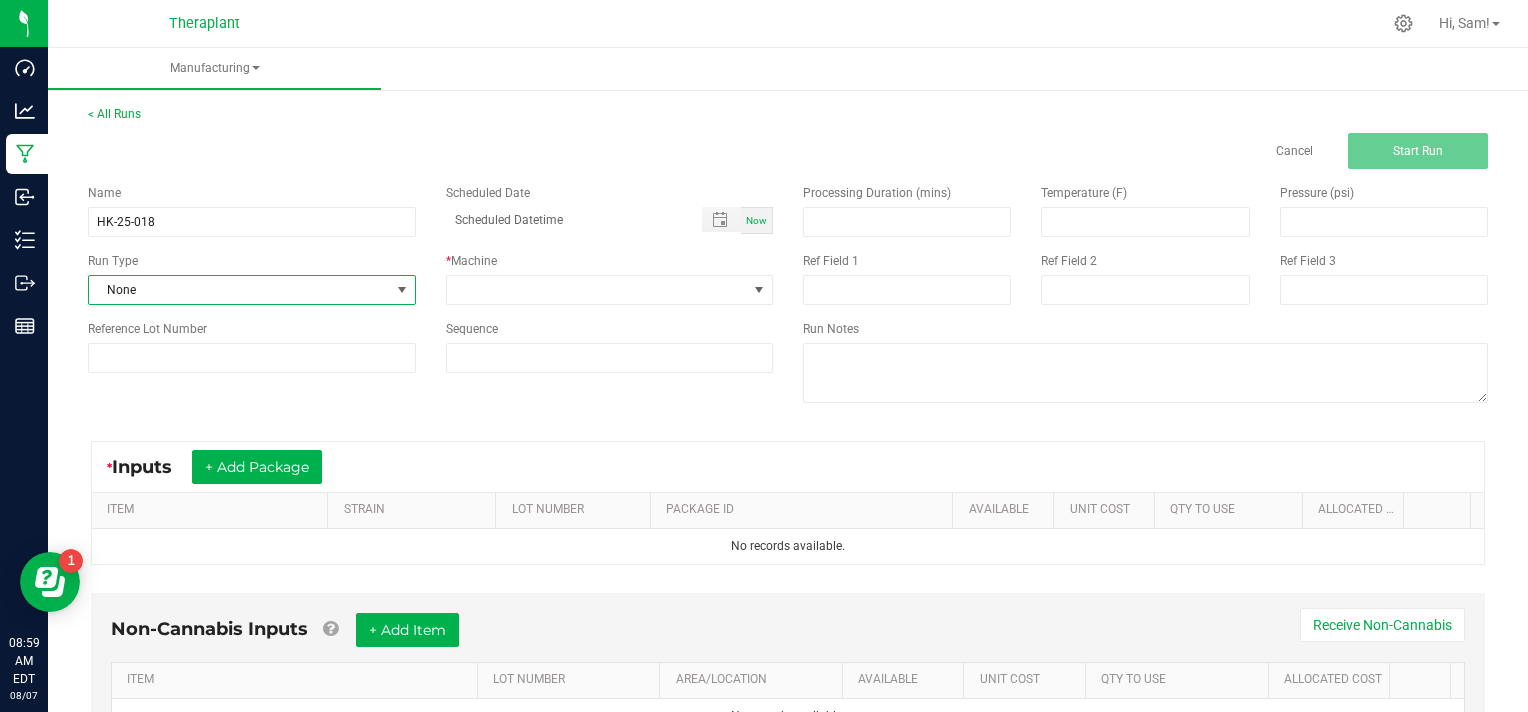 click at bounding box center [402, 290] 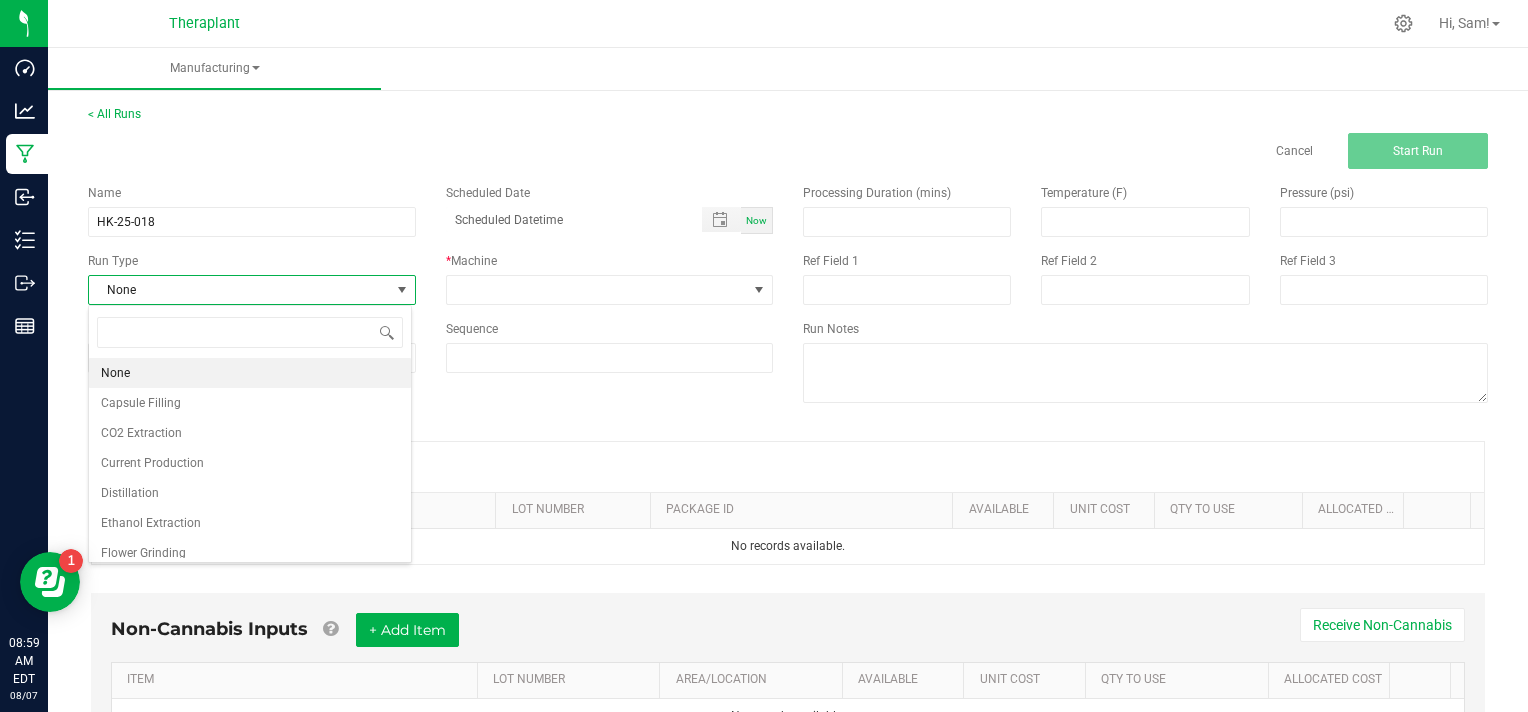 scroll, scrollTop: 99970, scrollLeft: 99676, axis: both 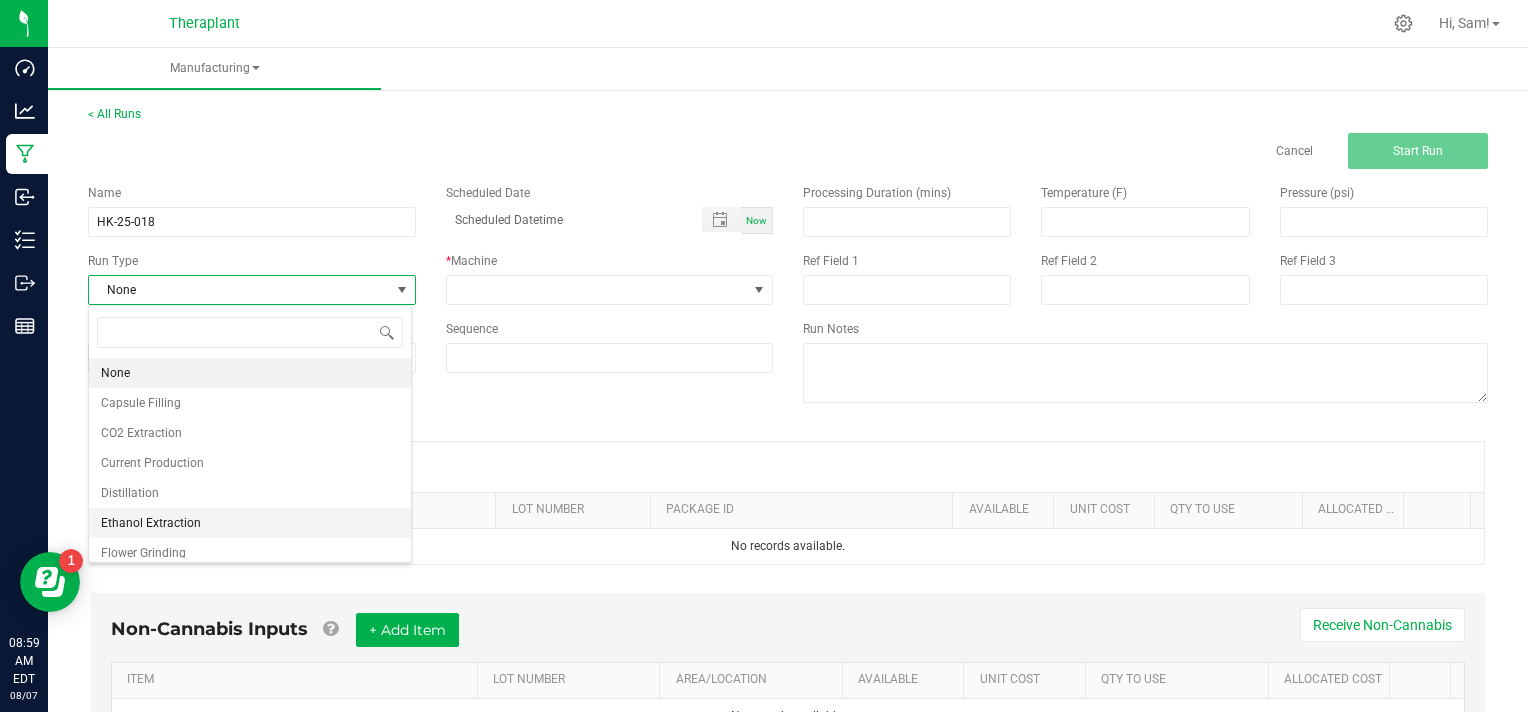 click on "Ethanol Extraction" at bounding box center (250, 523) 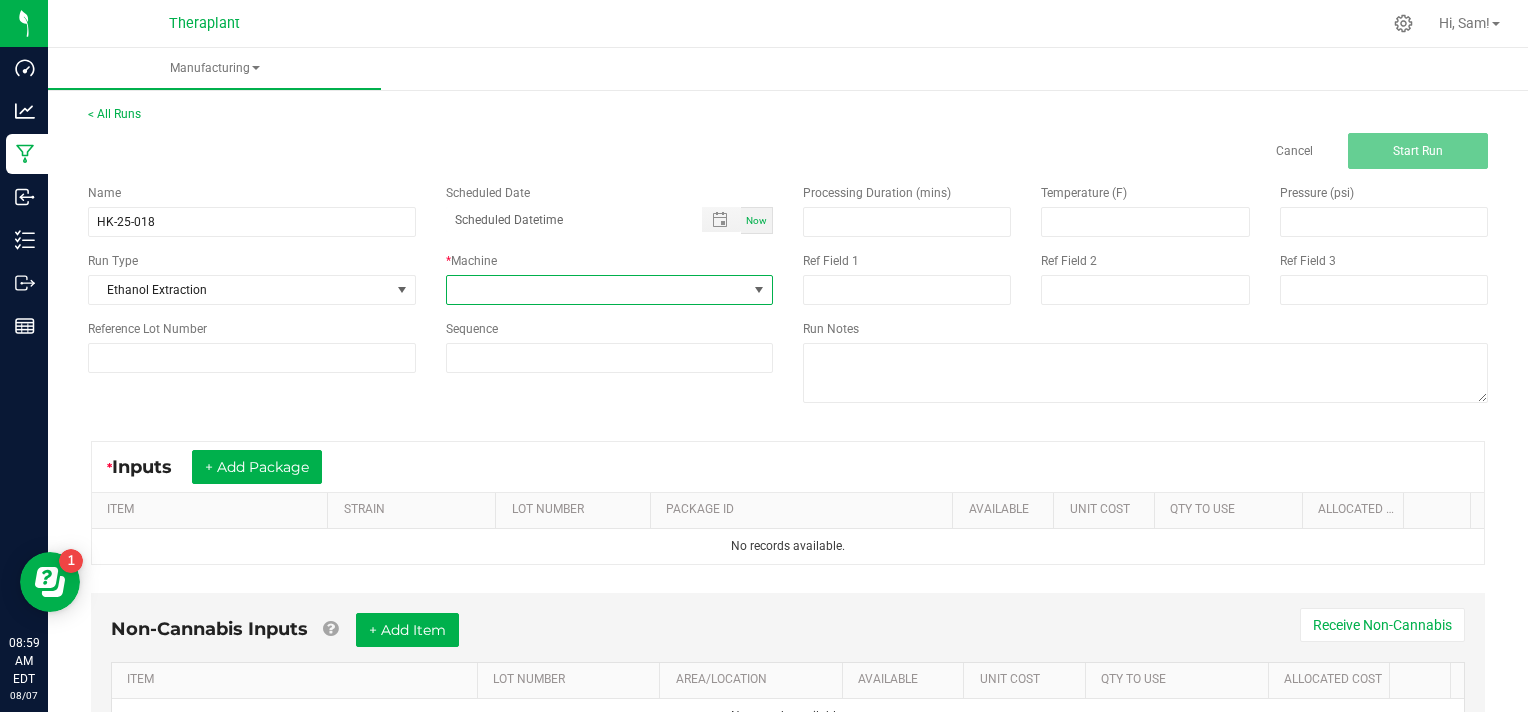 click at bounding box center (759, 290) 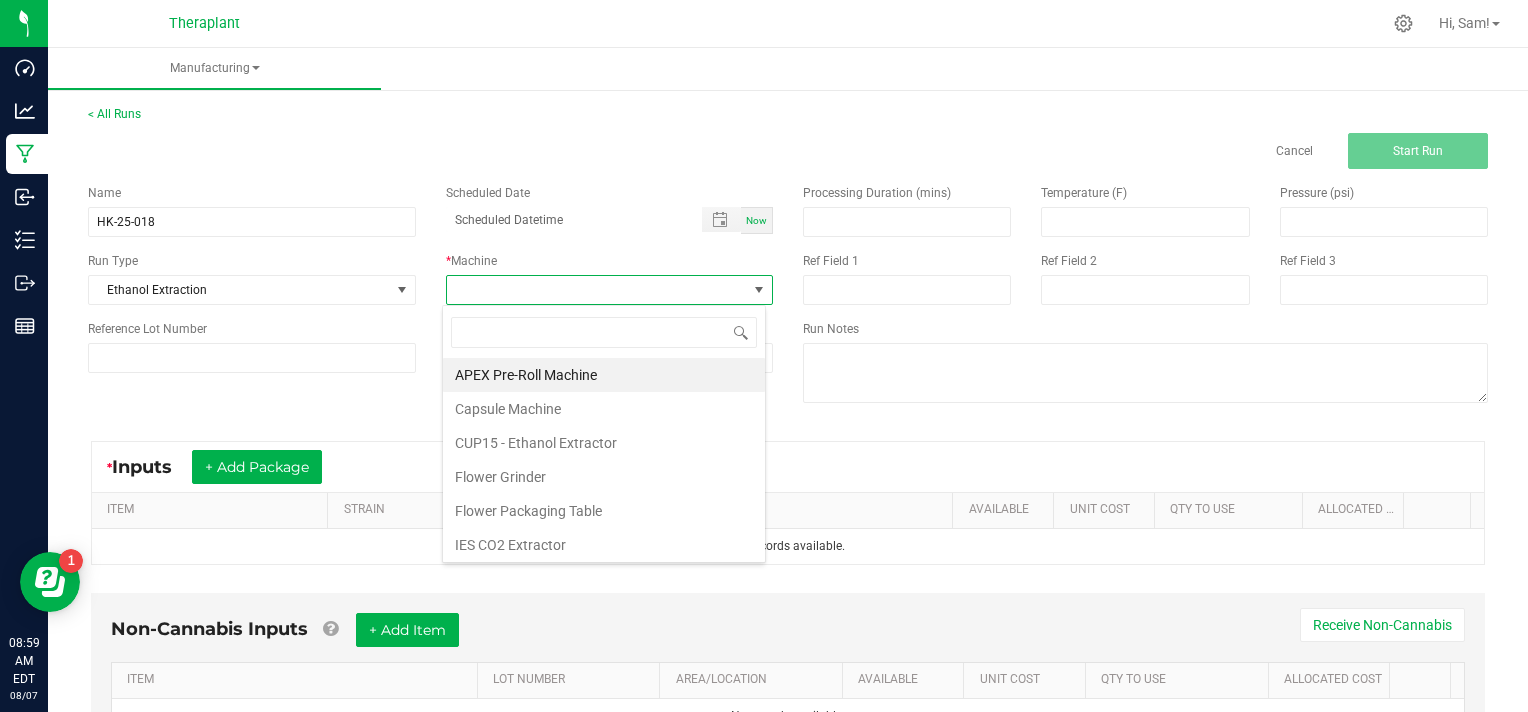 scroll, scrollTop: 99970, scrollLeft: 99676, axis: both 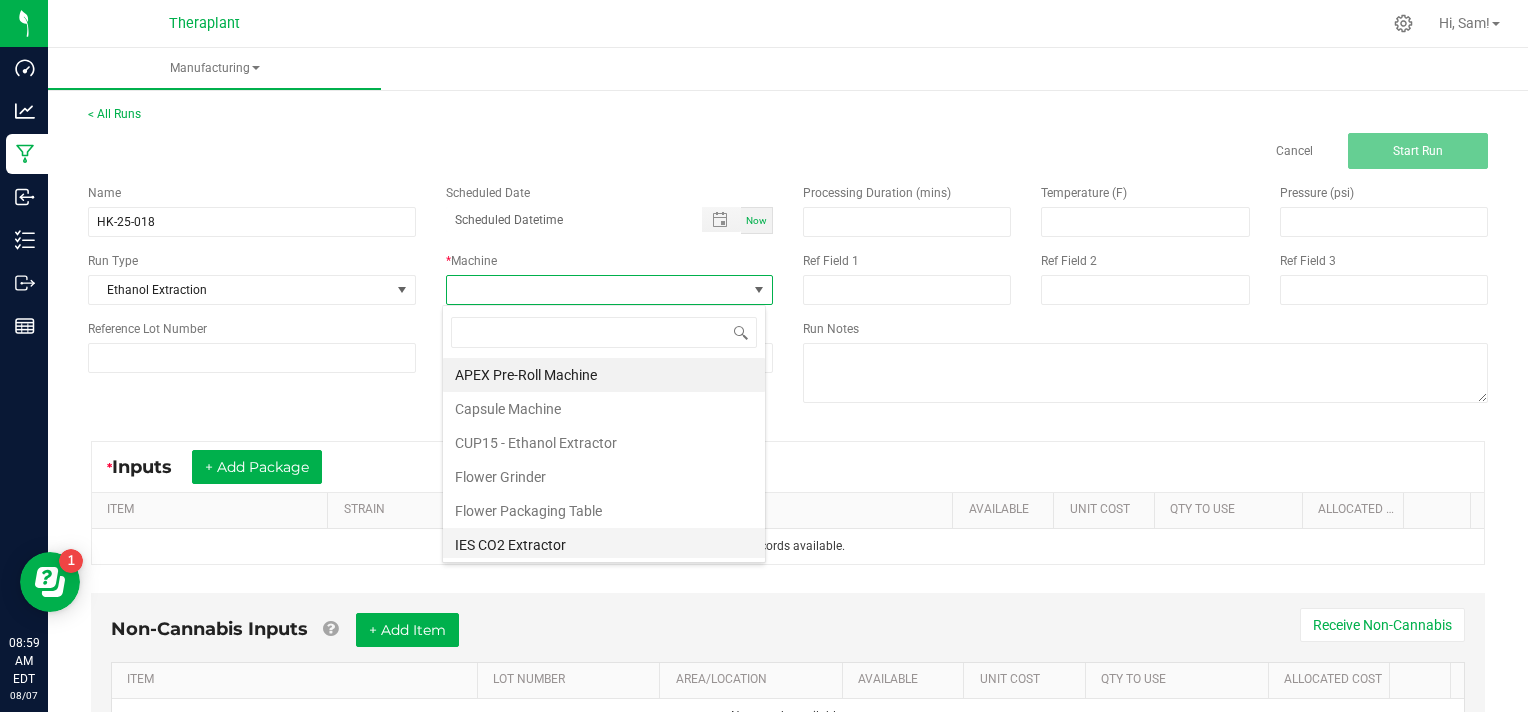 click on "IES CO2 Extractor" at bounding box center [604, 545] 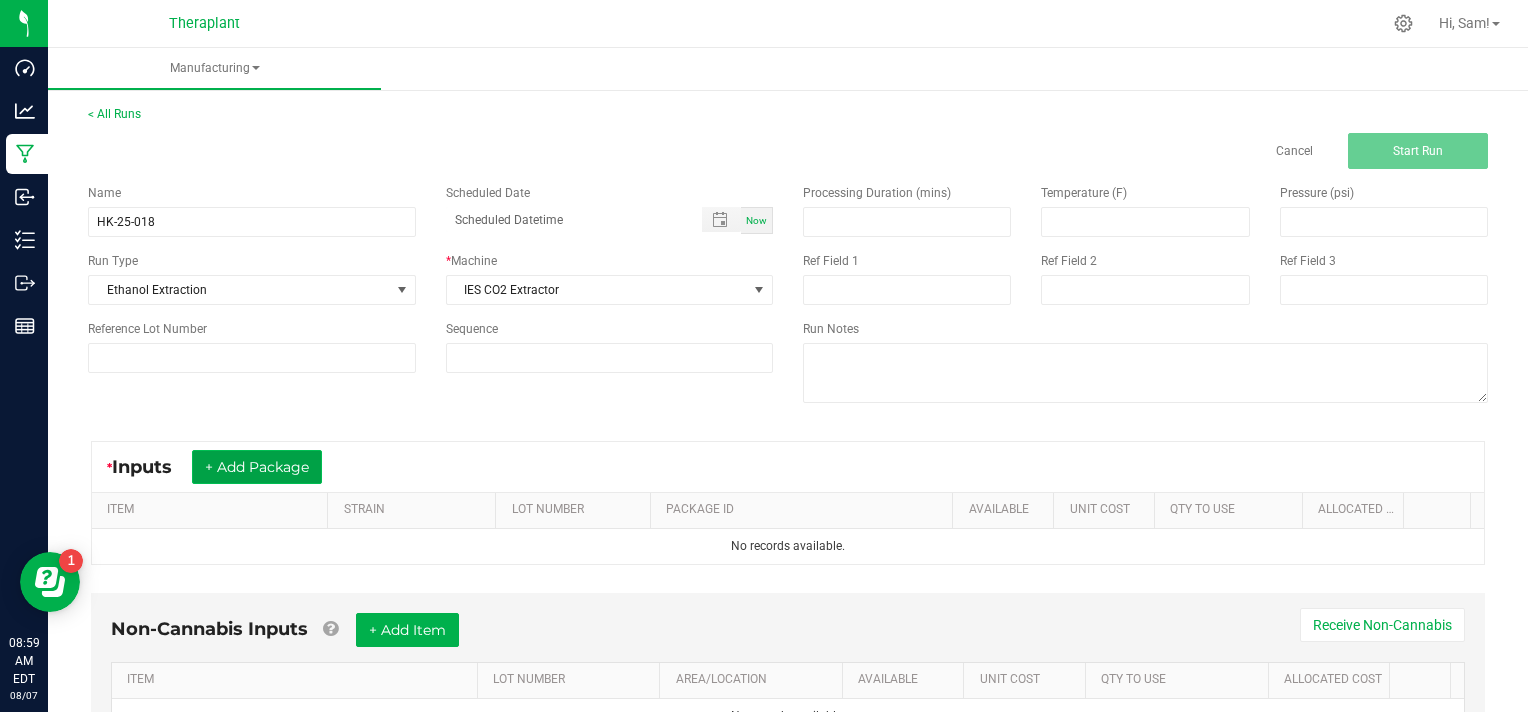 click on "+ Add Package" at bounding box center [257, 467] 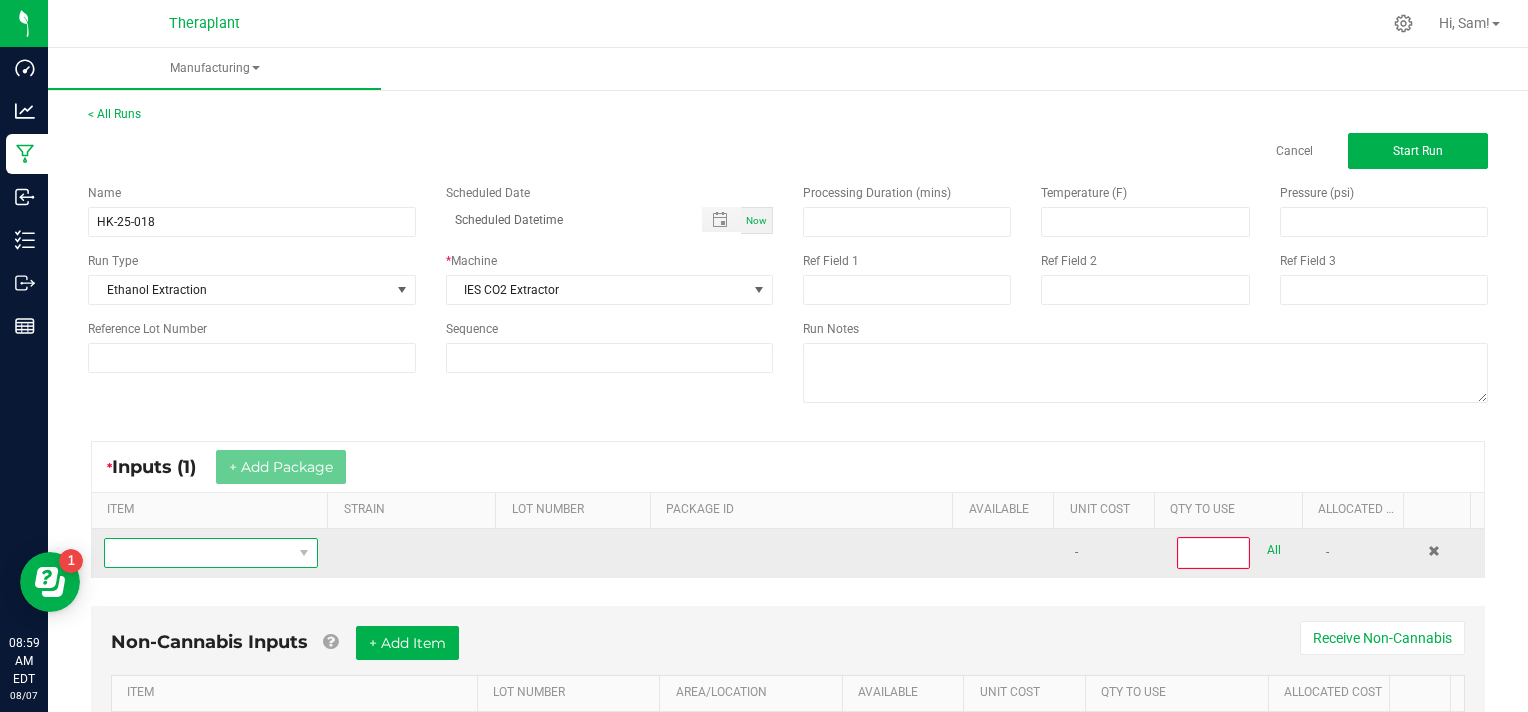 click at bounding box center [198, 553] 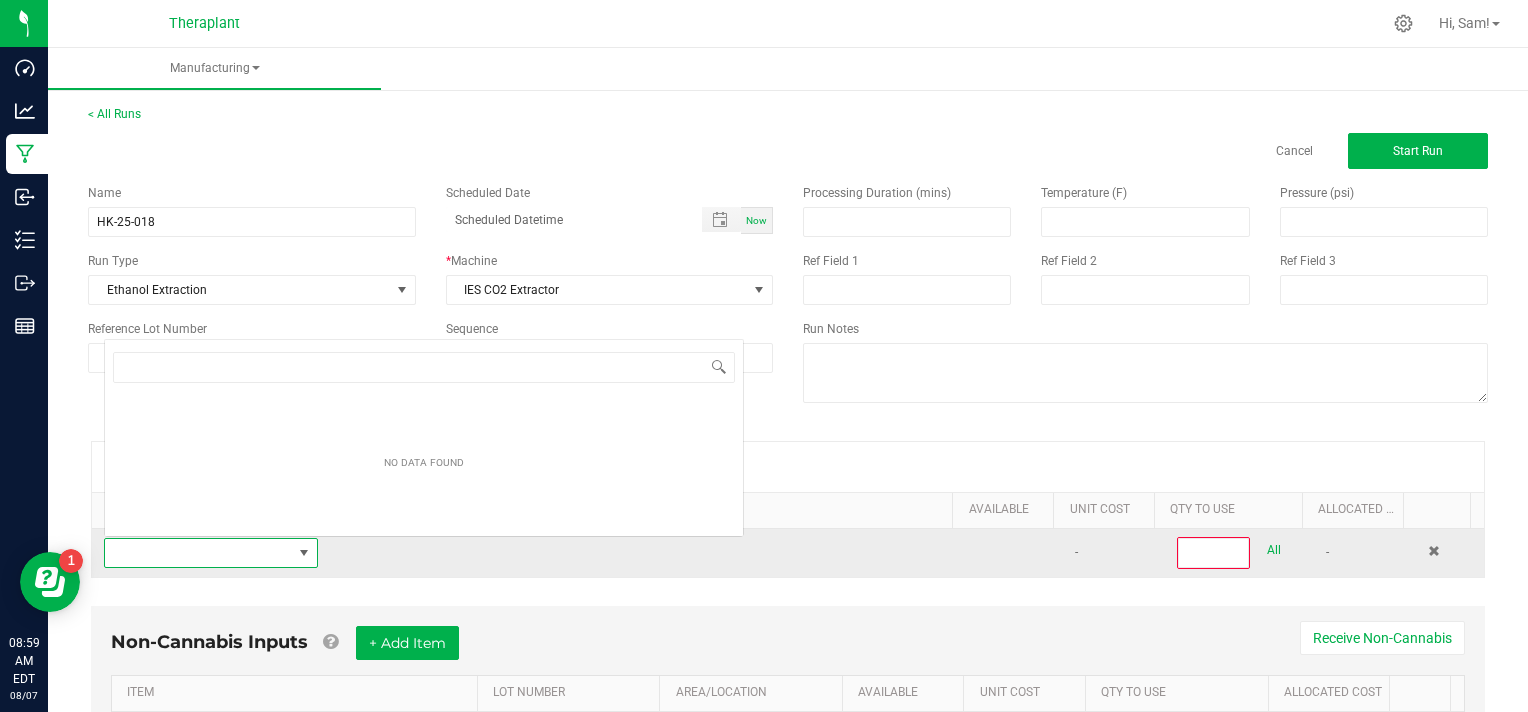scroll, scrollTop: 0, scrollLeft: 0, axis: both 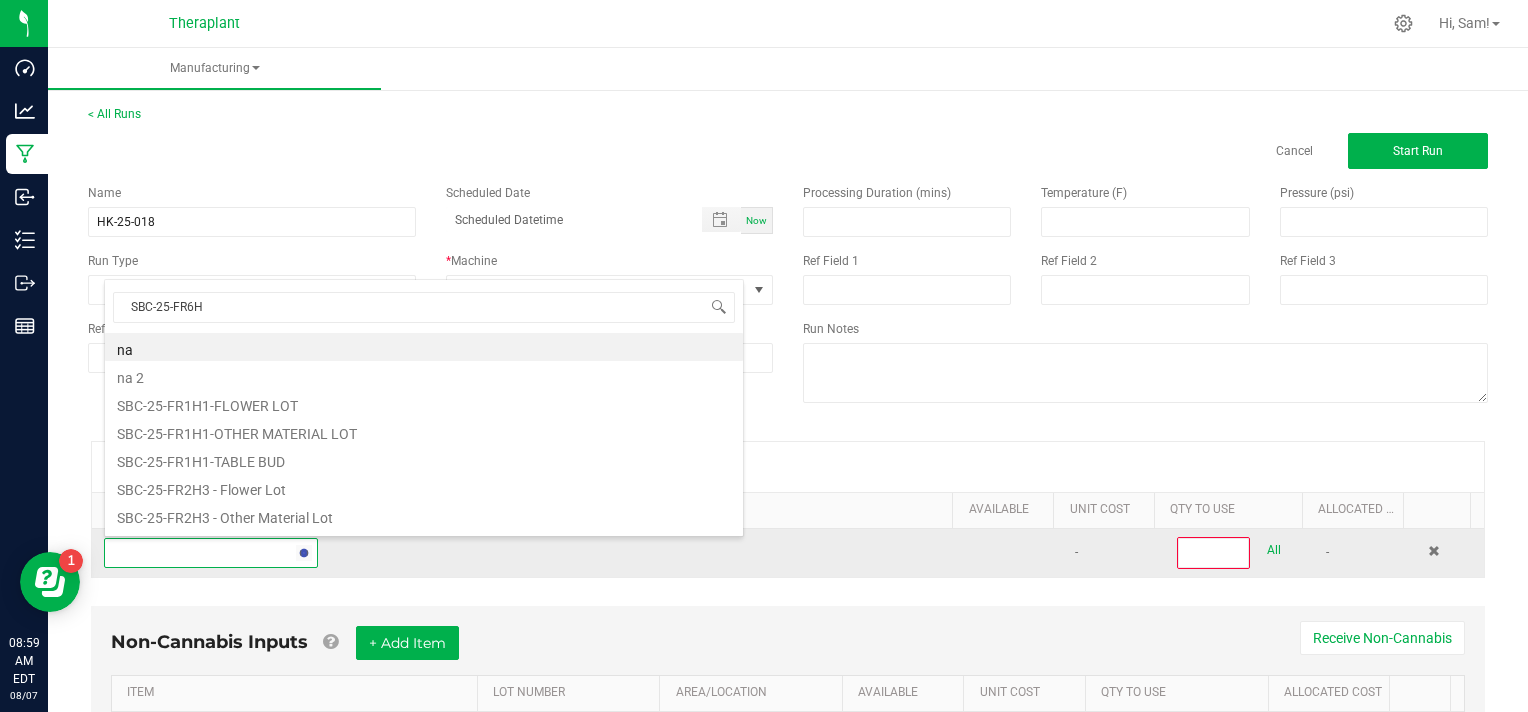 type on "[PRODUCT_CODE]" 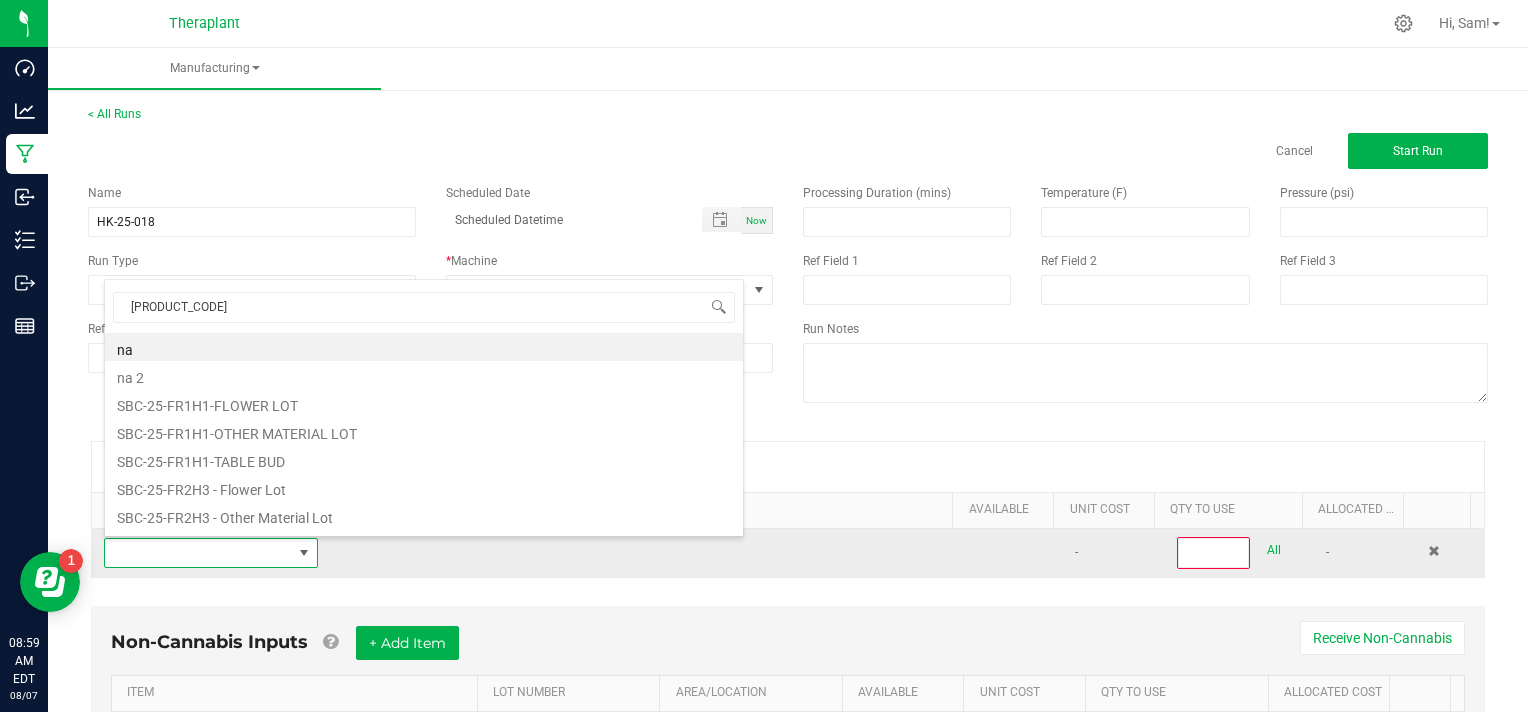 scroll, scrollTop: 0, scrollLeft: 0, axis: both 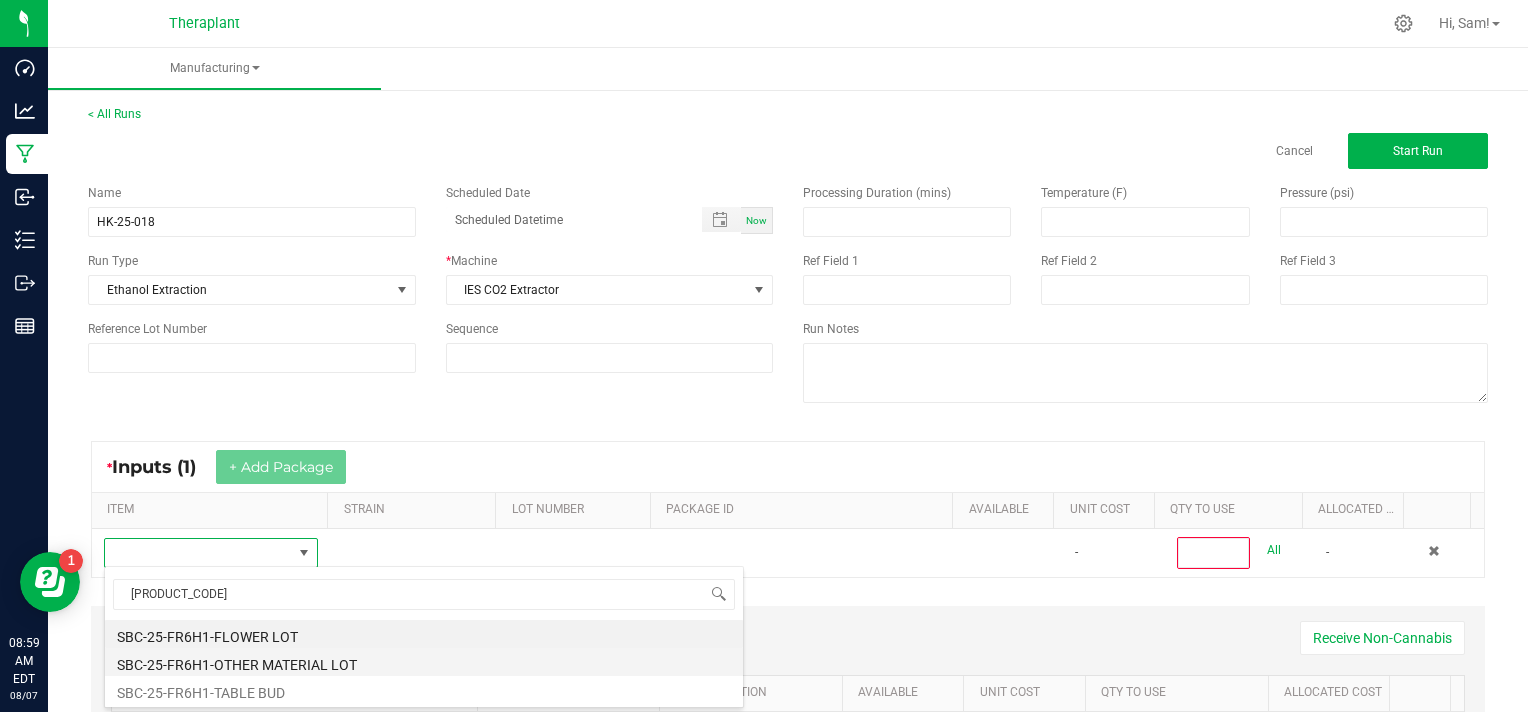 click on "SBC-25-FR6H1-OTHER MATERIAL LOT" at bounding box center (424, 662) 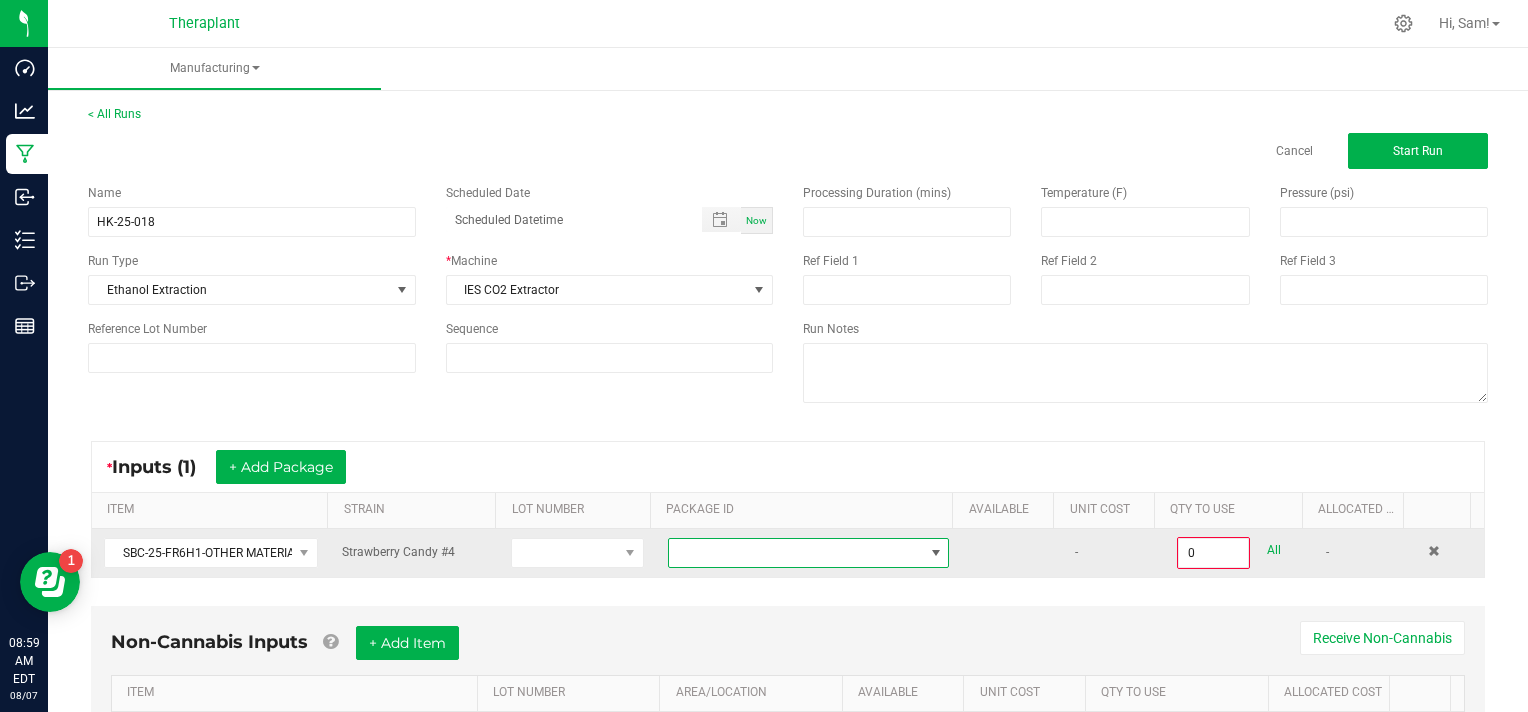 click at bounding box center [936, 553] 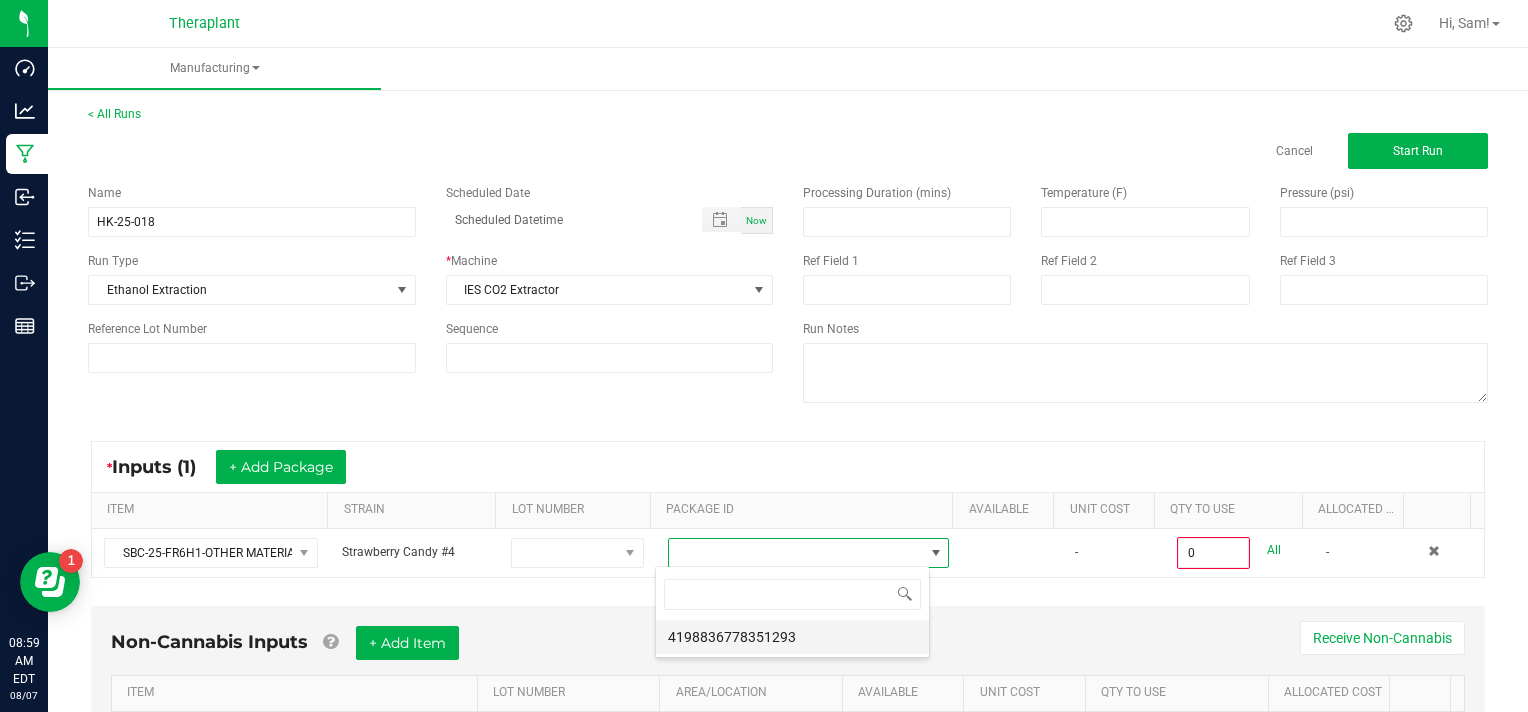 scroll, scrollTop: 99970, scrollLeft: 99724, axis: both 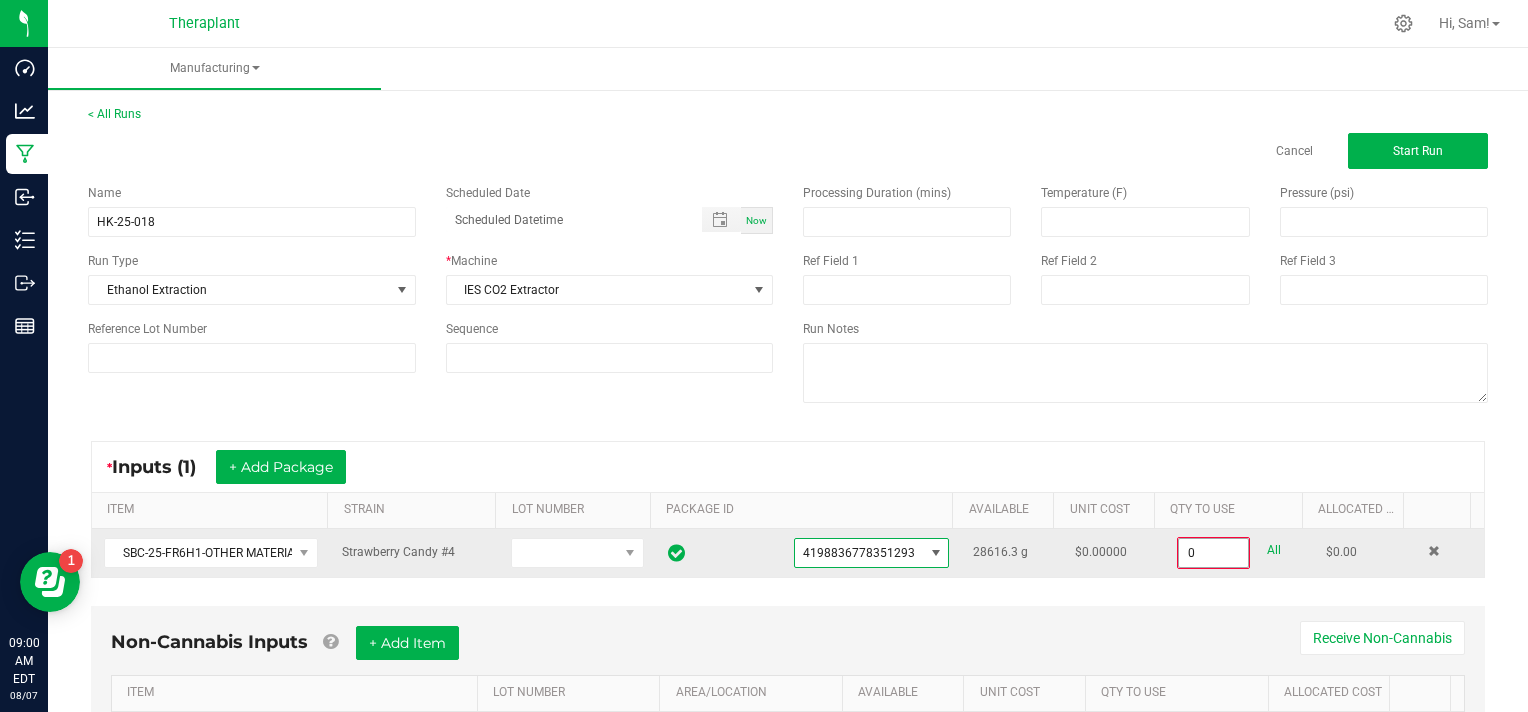 click on "0" at bounding box center (1213, 553) 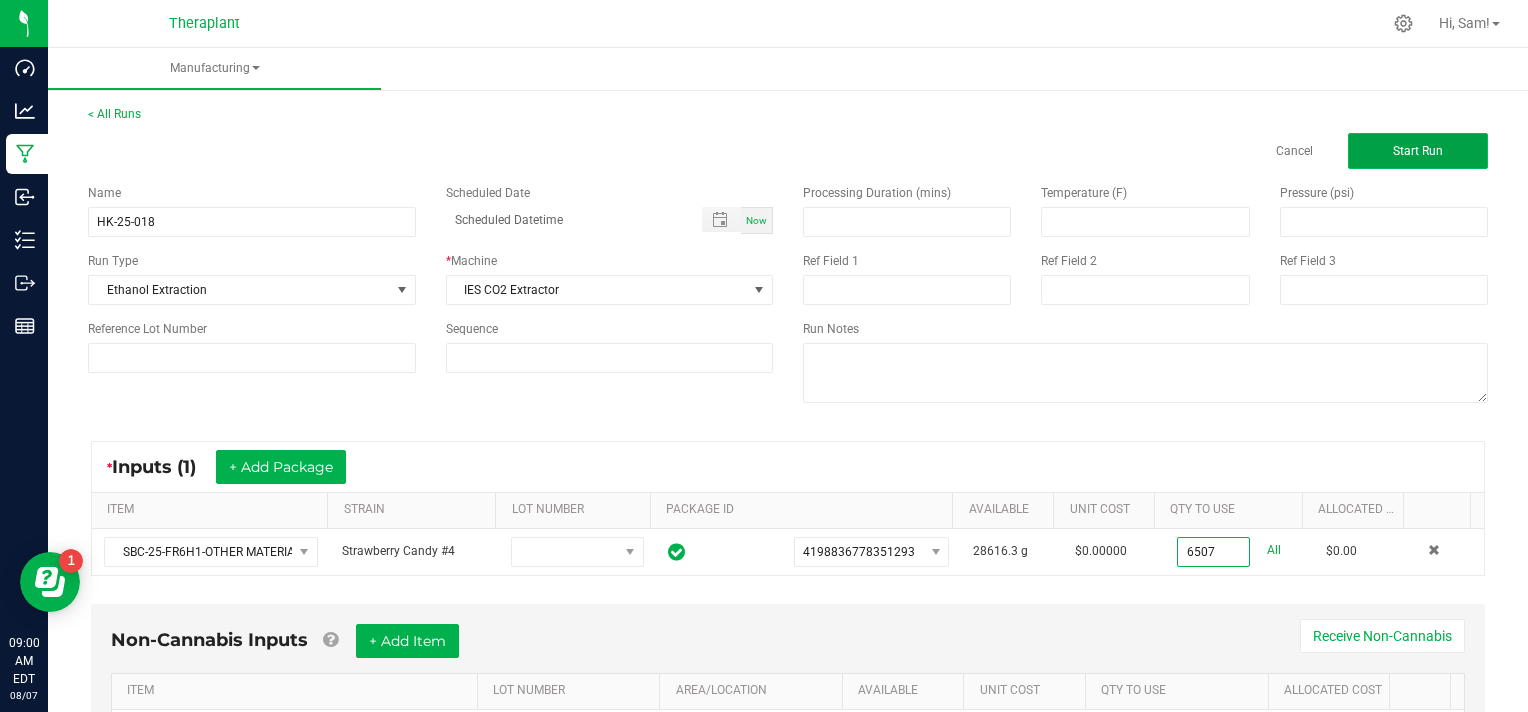 type on "[QUANTITY] [UNIT]" 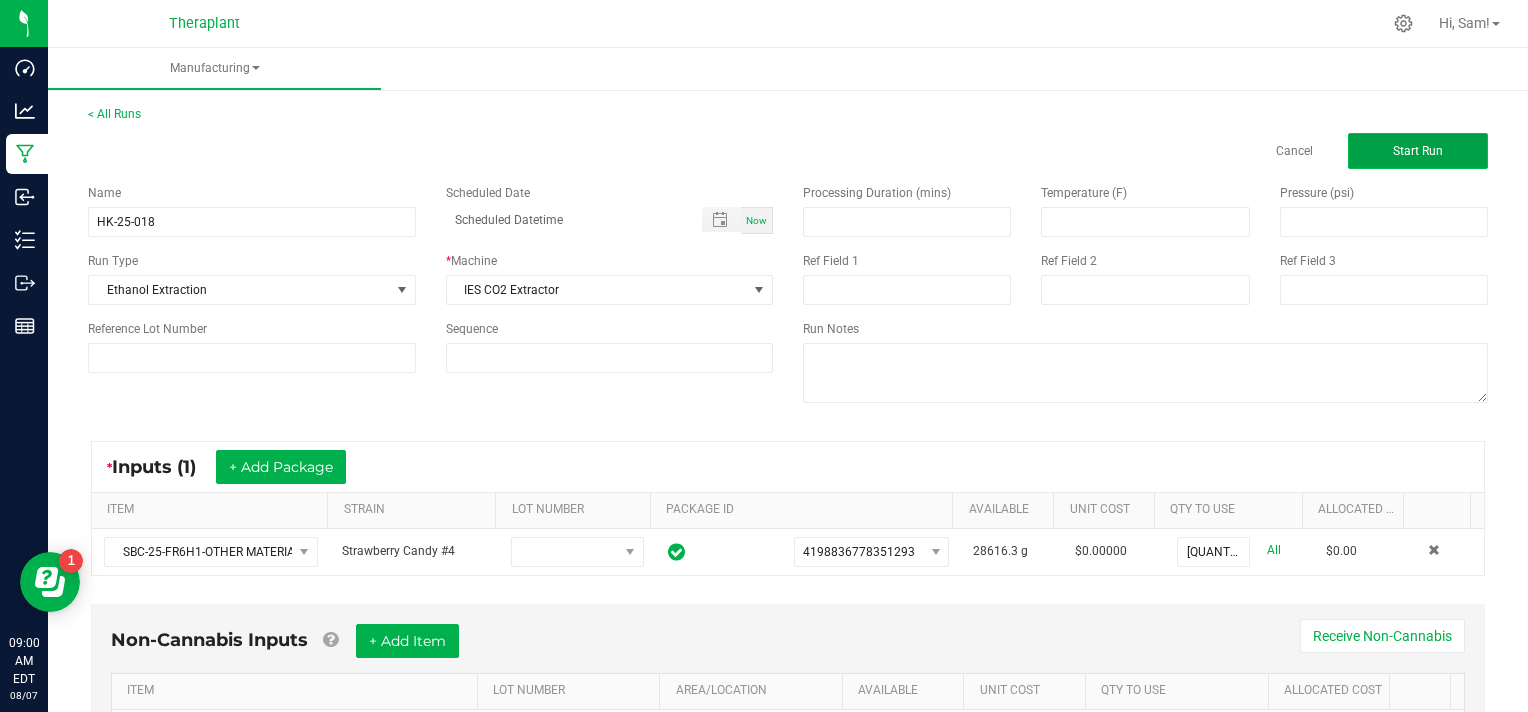 click on "Start Run" 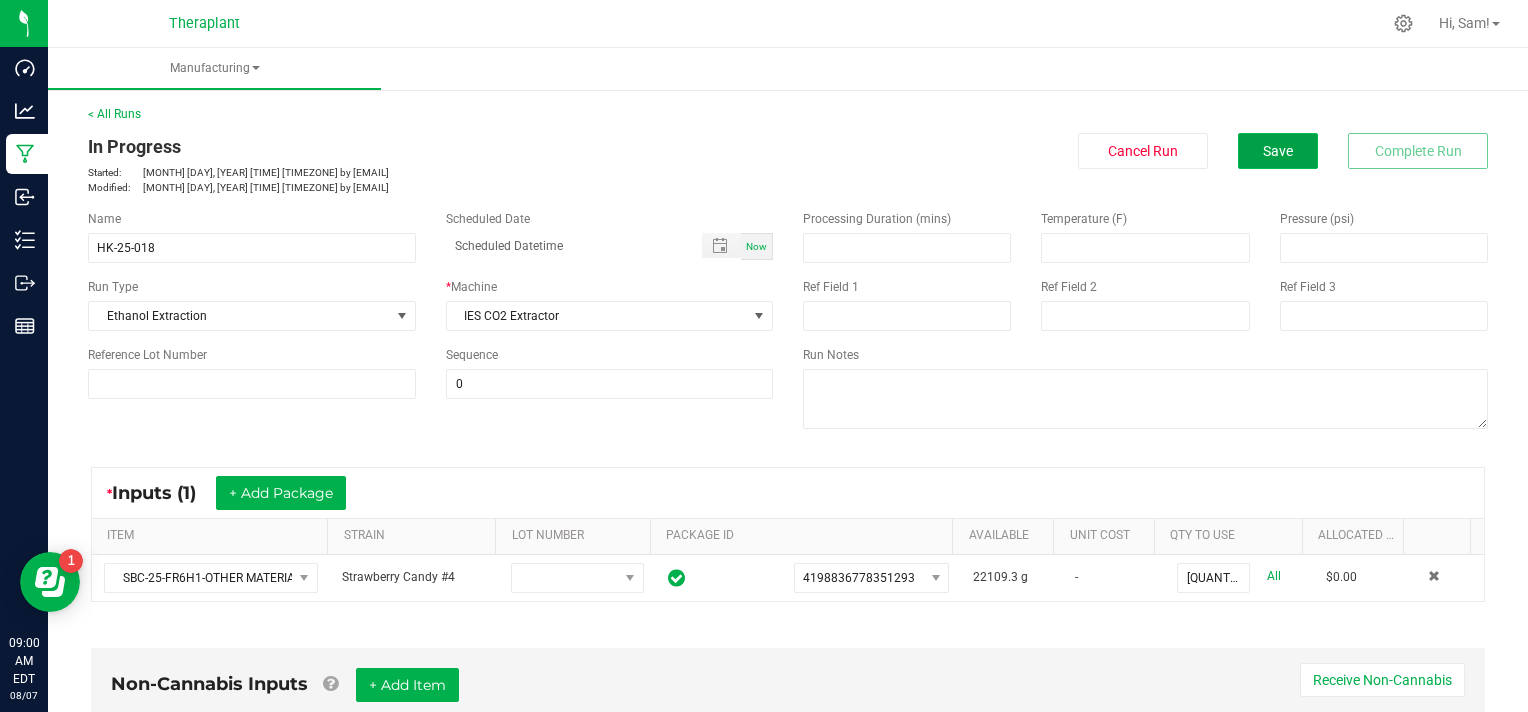 click on "Save" at bounding box center (1278, 151) 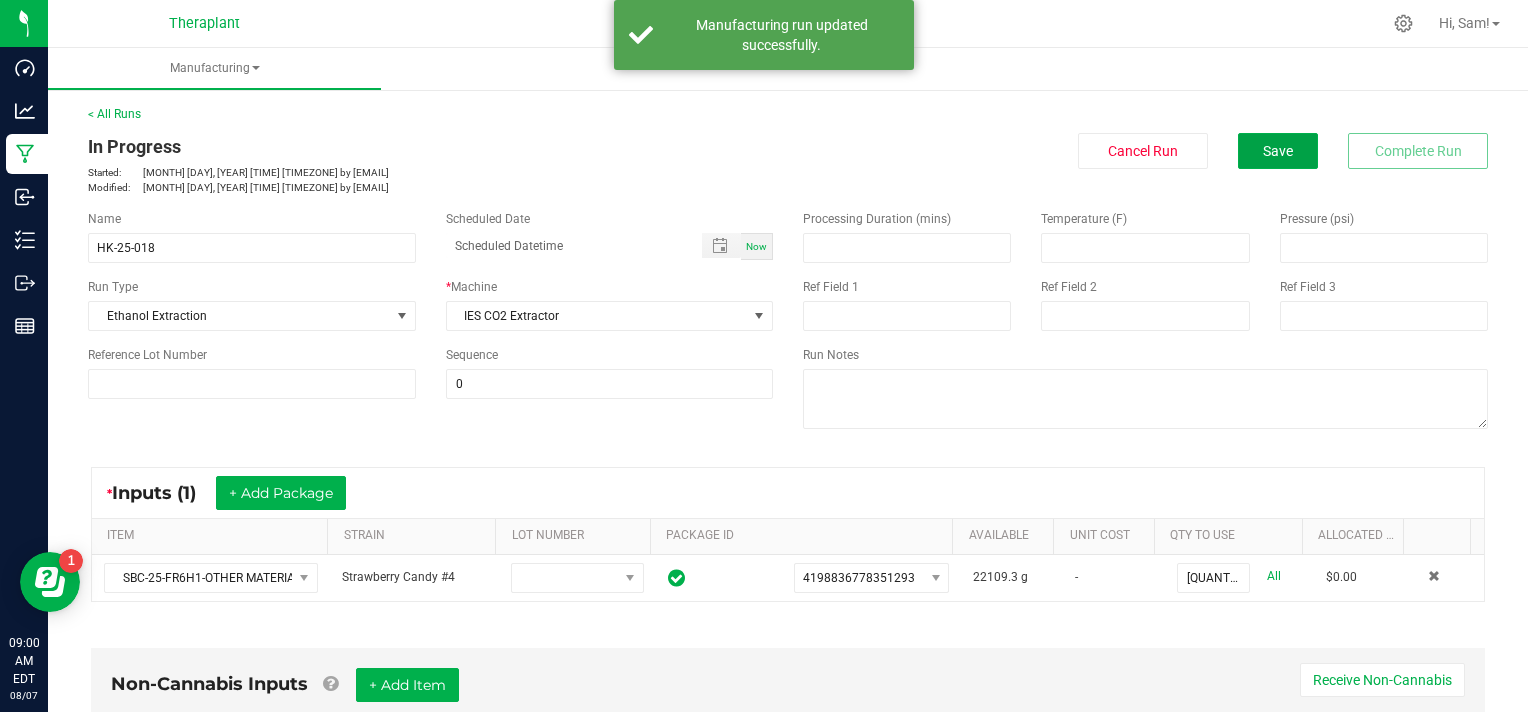 click on "Save" at bounding box center (1278, 151) 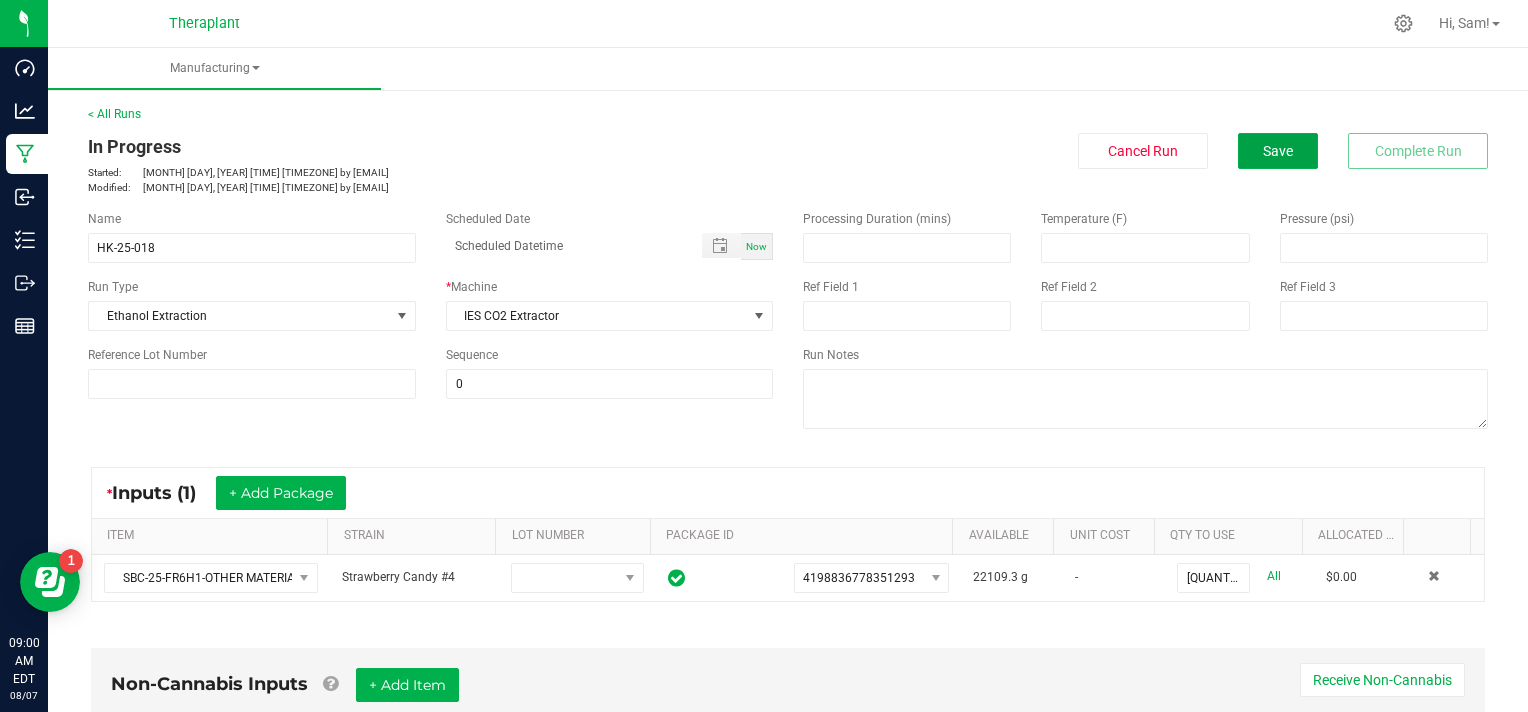 click on "Save" at bounding box center [1278, 151] 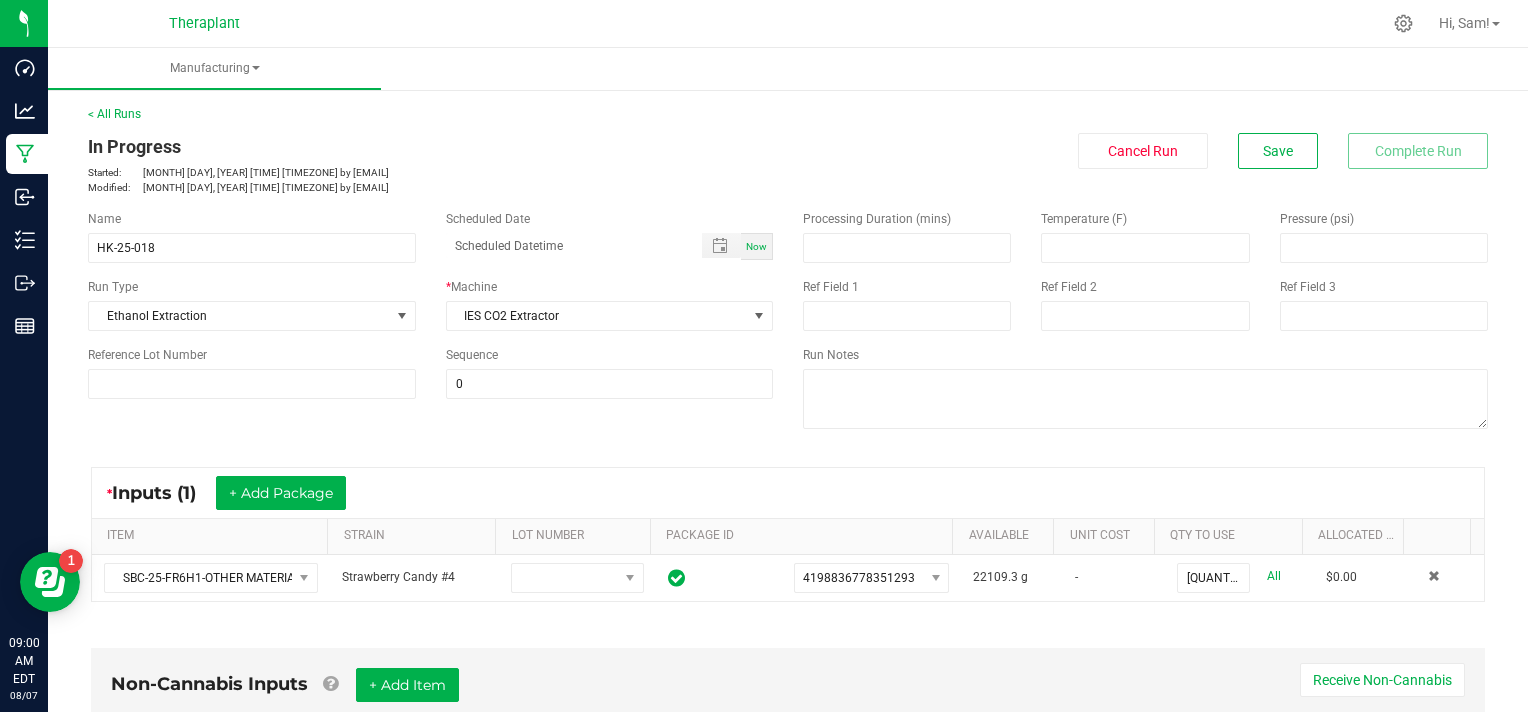 click on "In Progress Started: [MONTH] [DAY], [YEAR] [TIME] [TIMEZONE] by [EMAIL] Modified: [MONTH] [DAY], [YEAR] [TIME] [TIMEZONE] by [EMAIL] Cancel Run Save Complete Run" at bounding box center (788, 164) 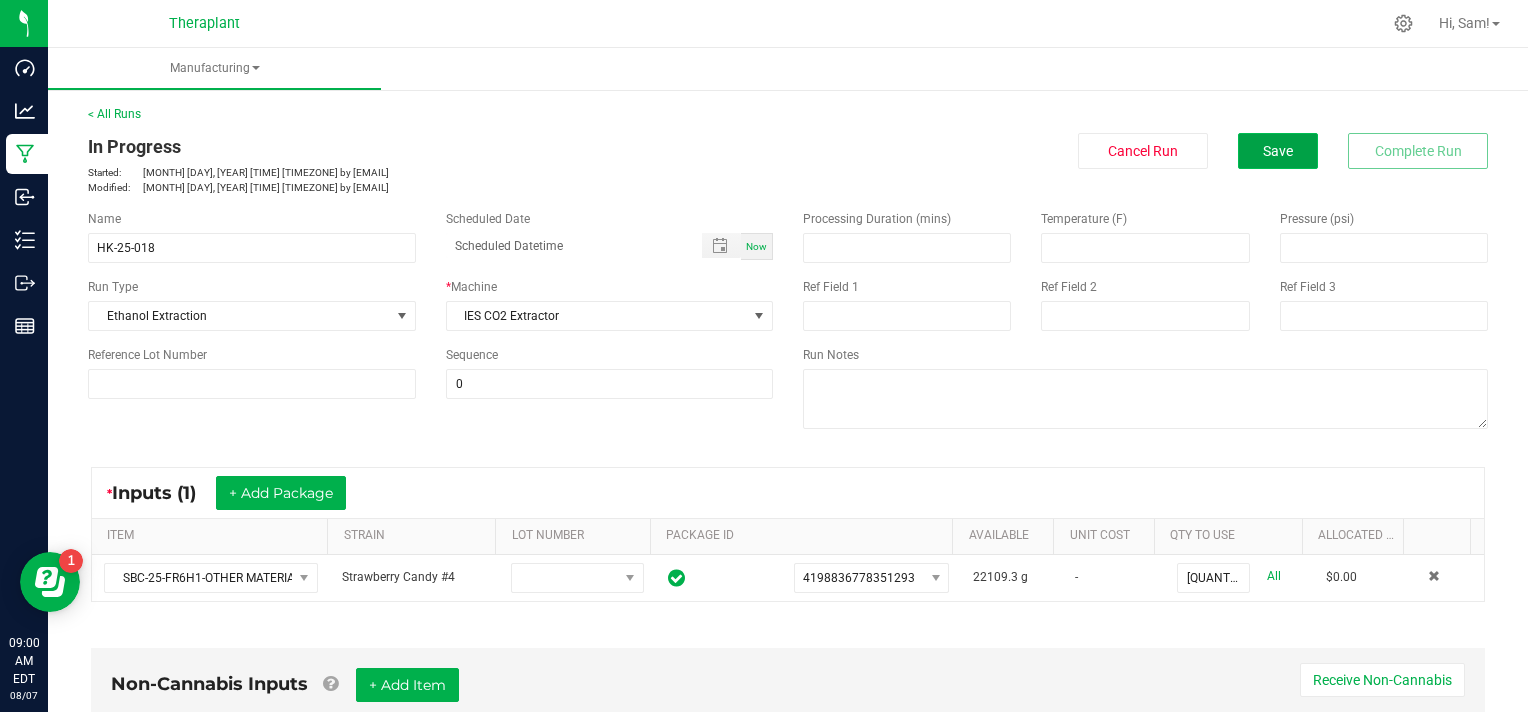click on "Save" at bounding box center (1278, 151) 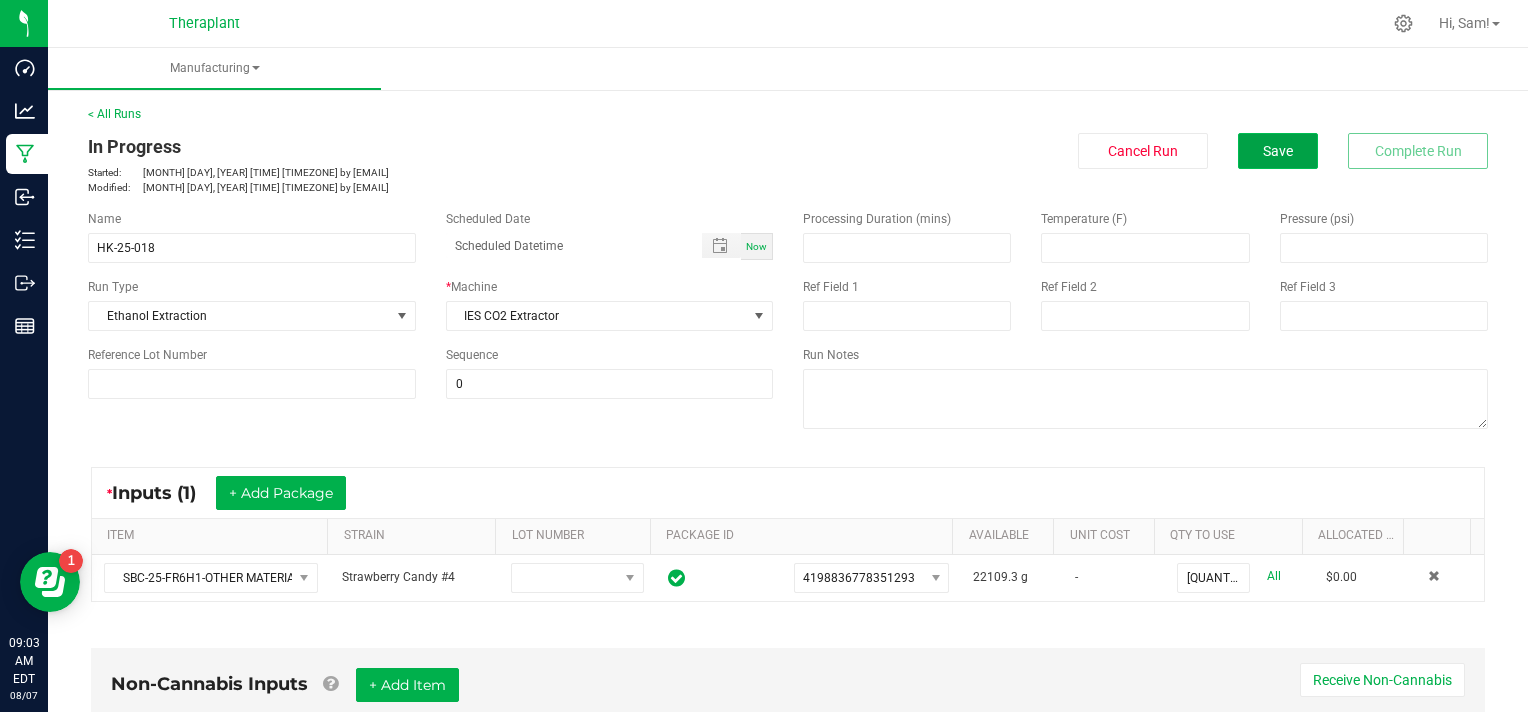 click on "Save" at bounding box center [1278, 151] 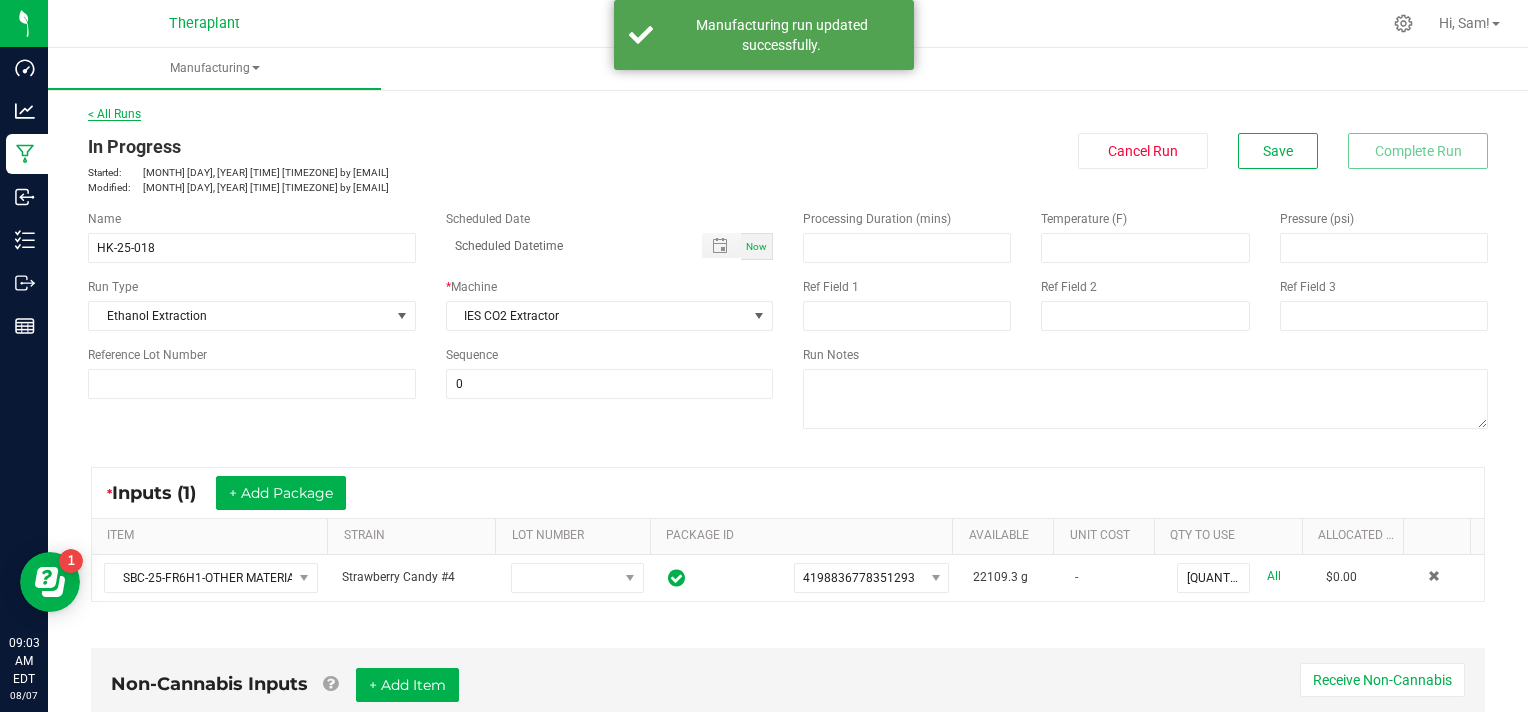 click on "< All Runs" at bounding box center (114, 114) 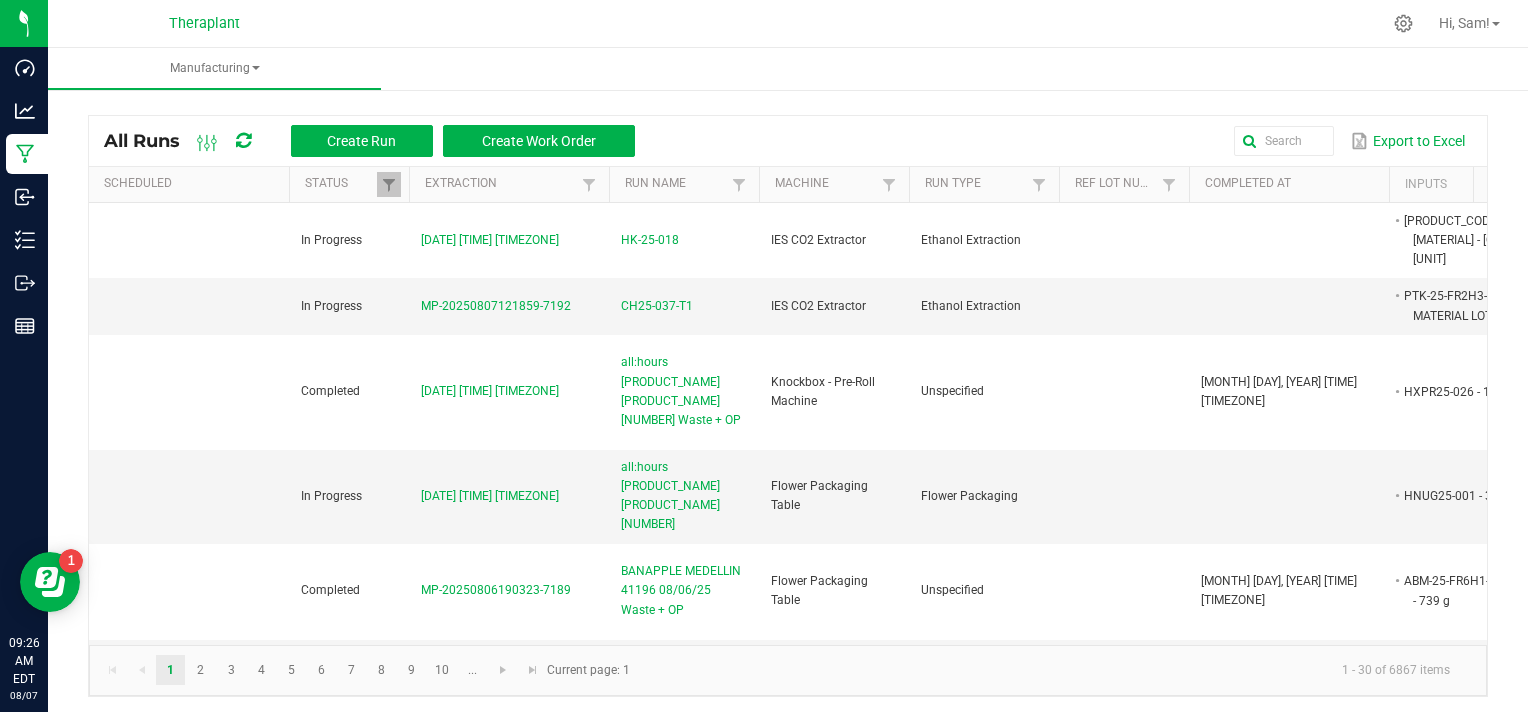click on "1 - 30 of 6867 items" 